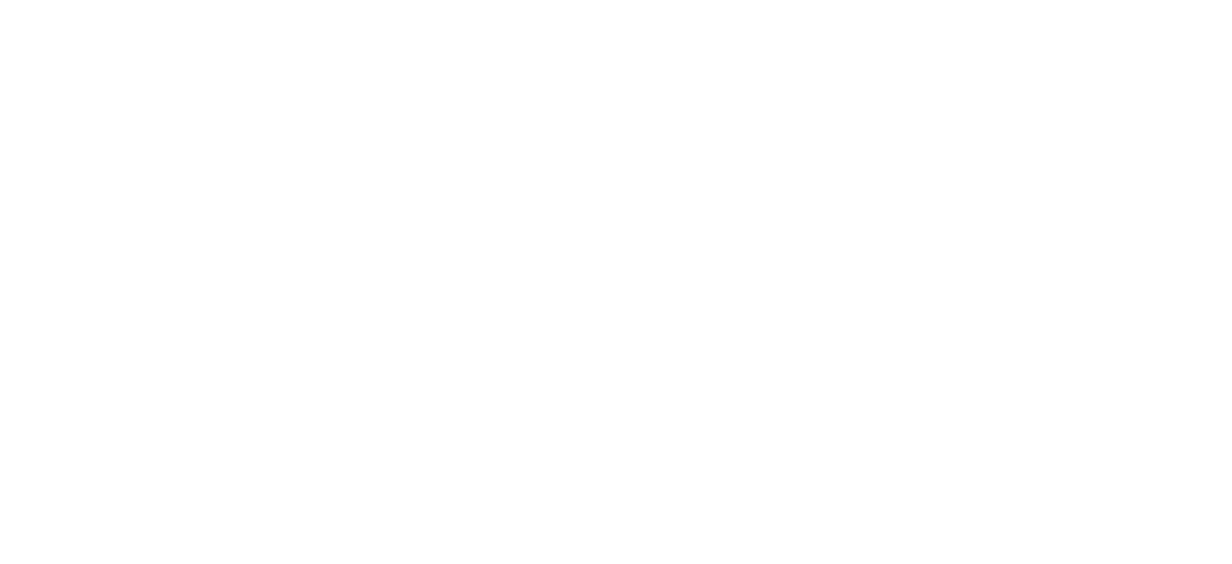 scroll, scrollTop: 0, scrollLeft: 0, axis: both 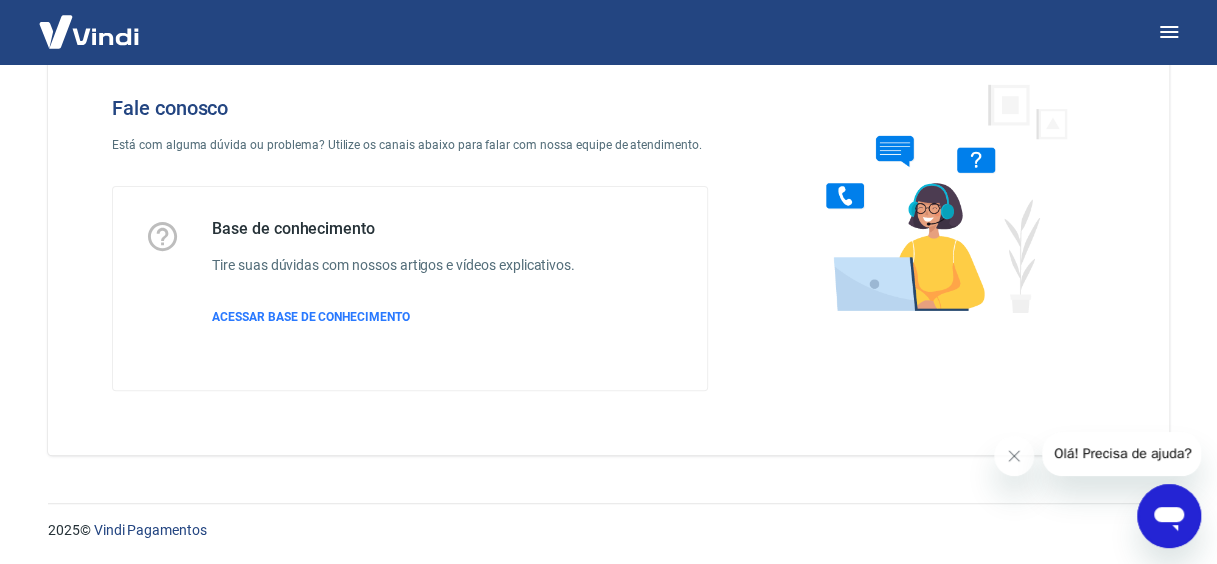 click 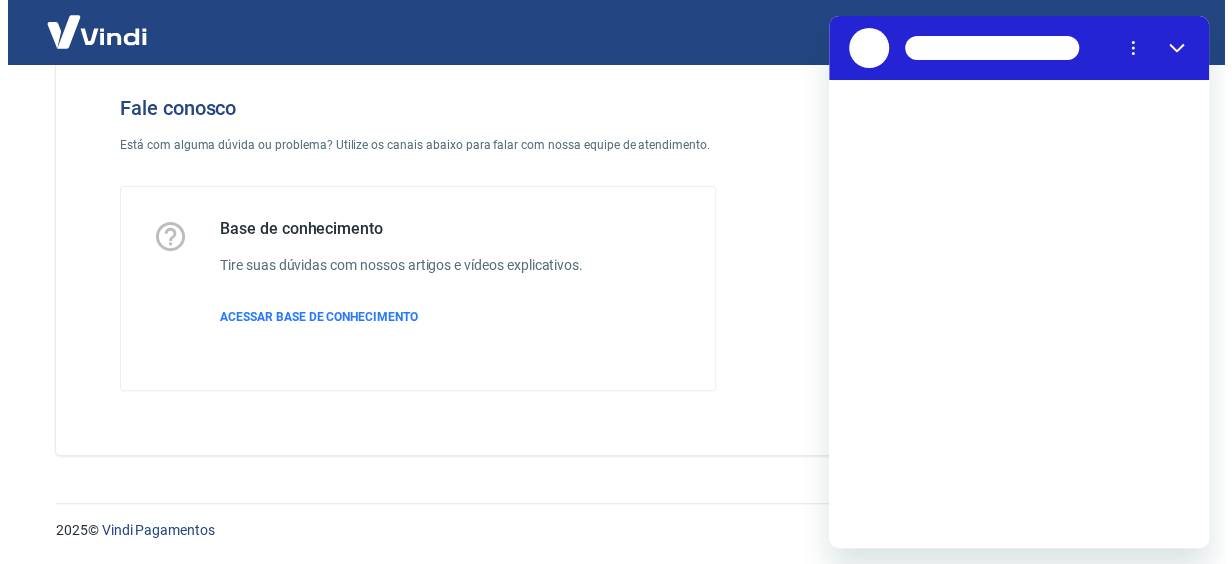 scroll, scrollTop: 0, scrollLeft: 0, axis: both 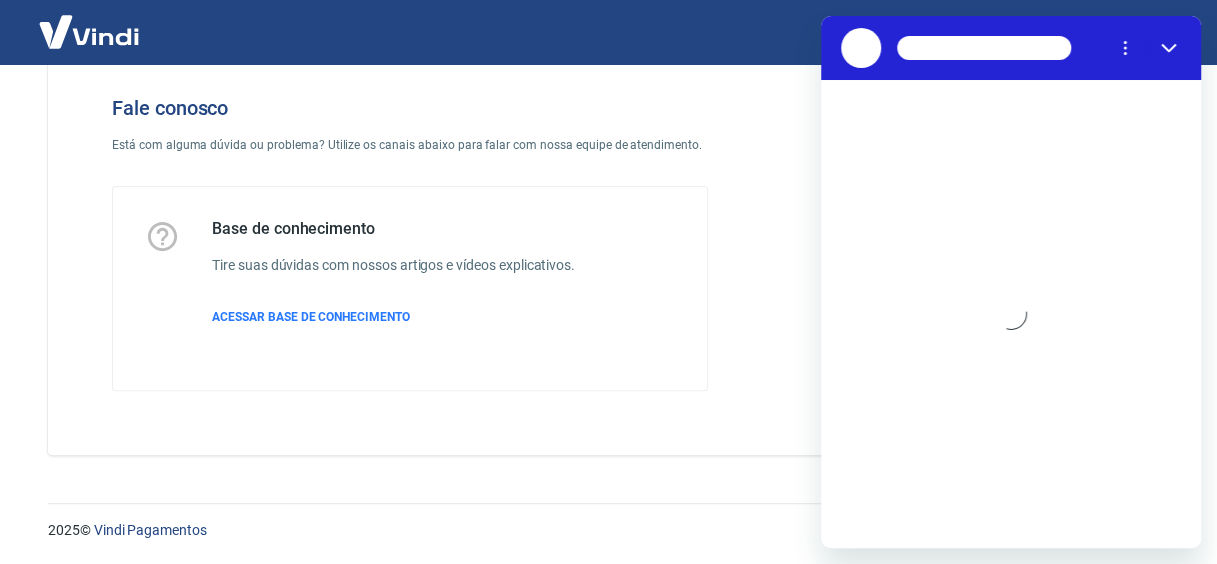 click at bounding box center (938, 243) 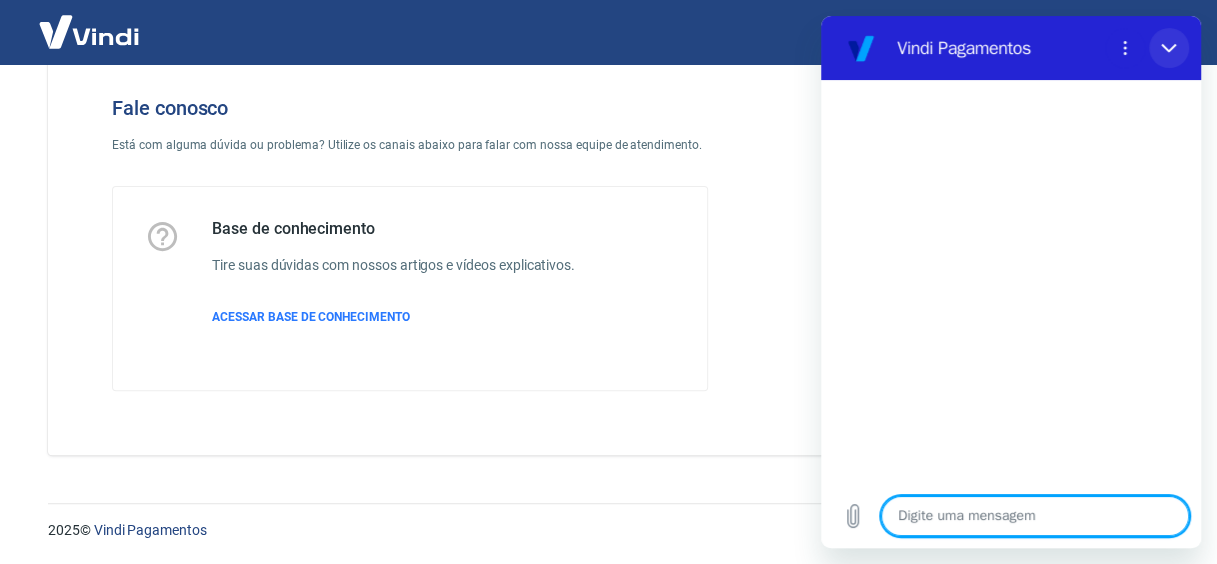 click 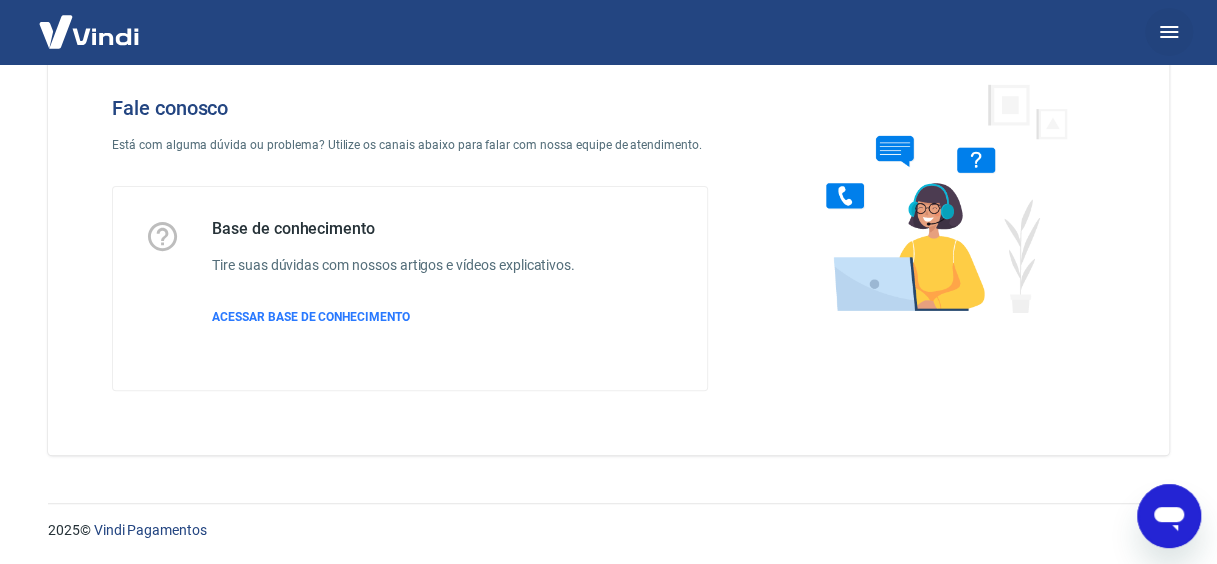 click 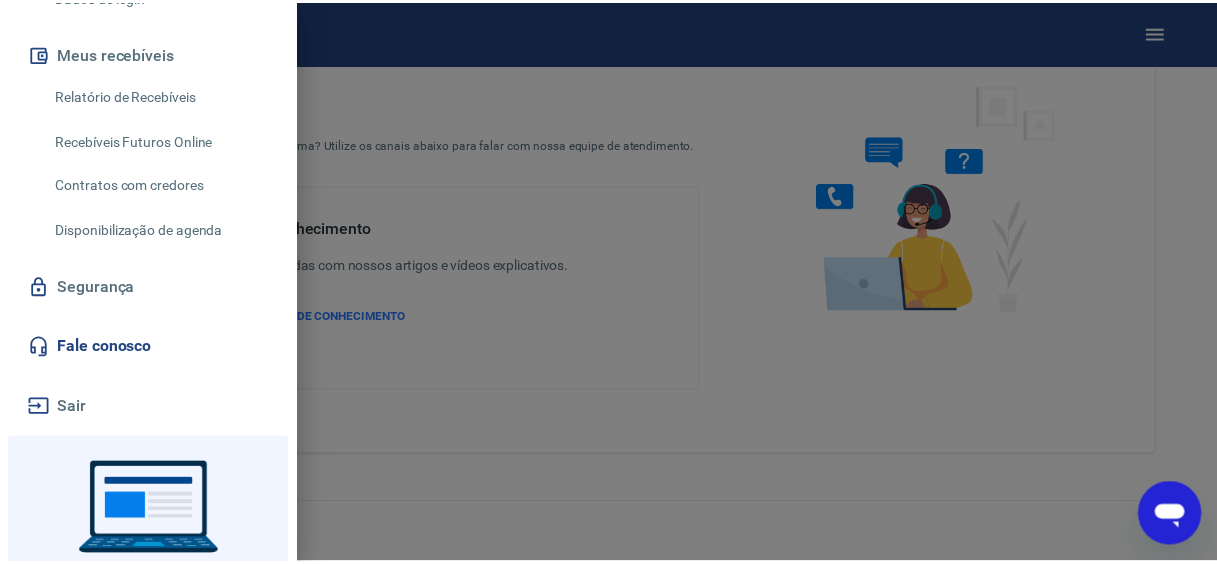 scroll, scrollTop: 400, scrollLeft: 0, axis: vertical 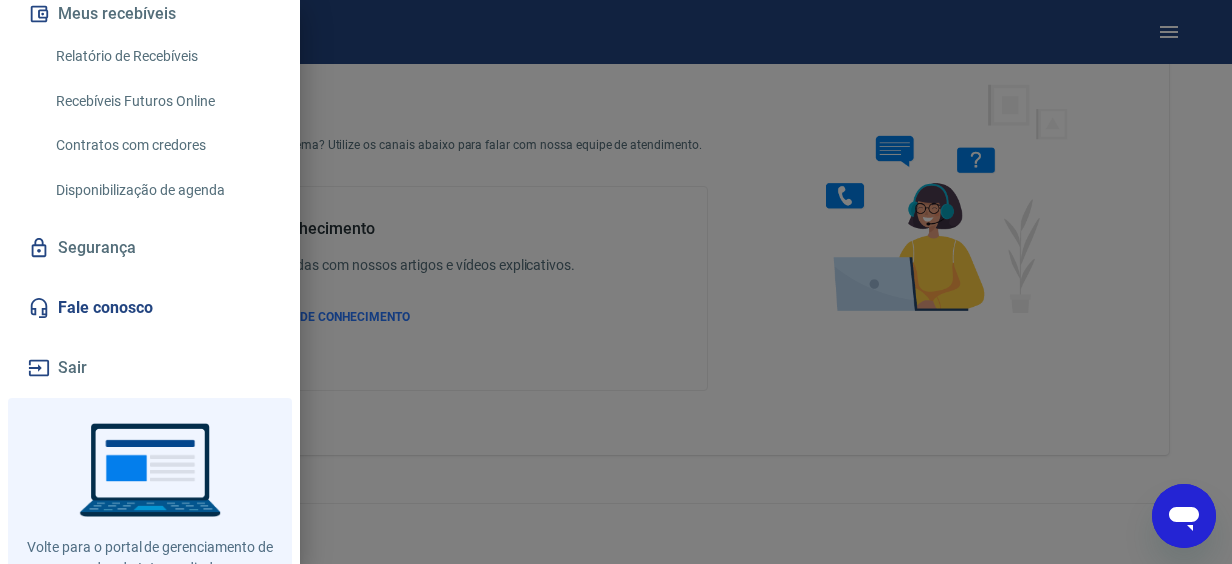 click on "Fale conosco" at bounding box center (150, 308) 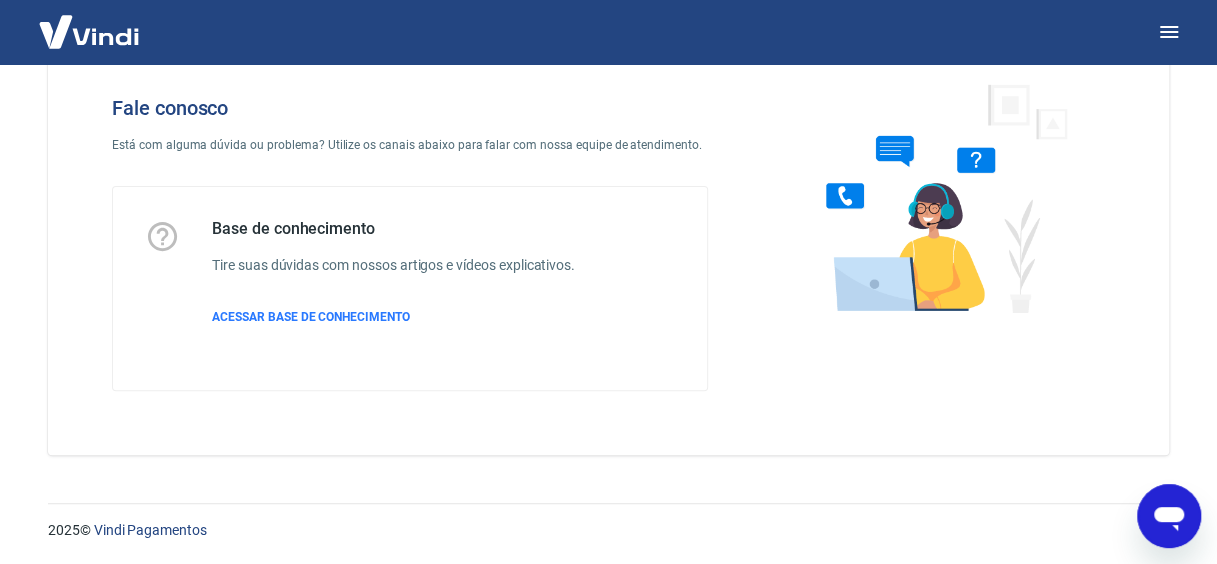 click 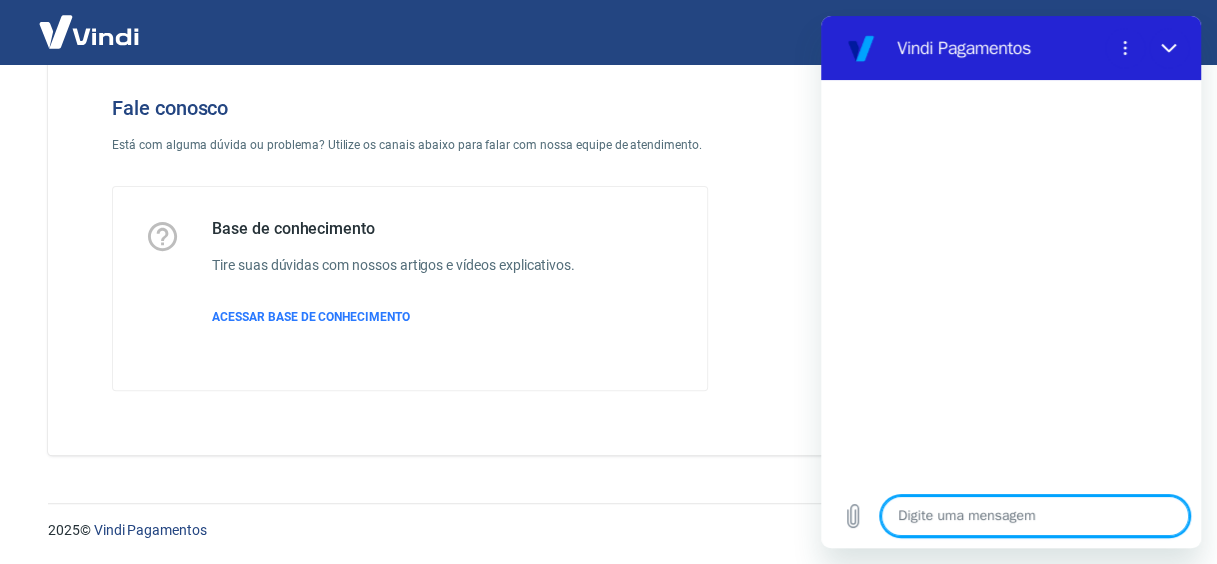 click at bounding box center [1035, 516] 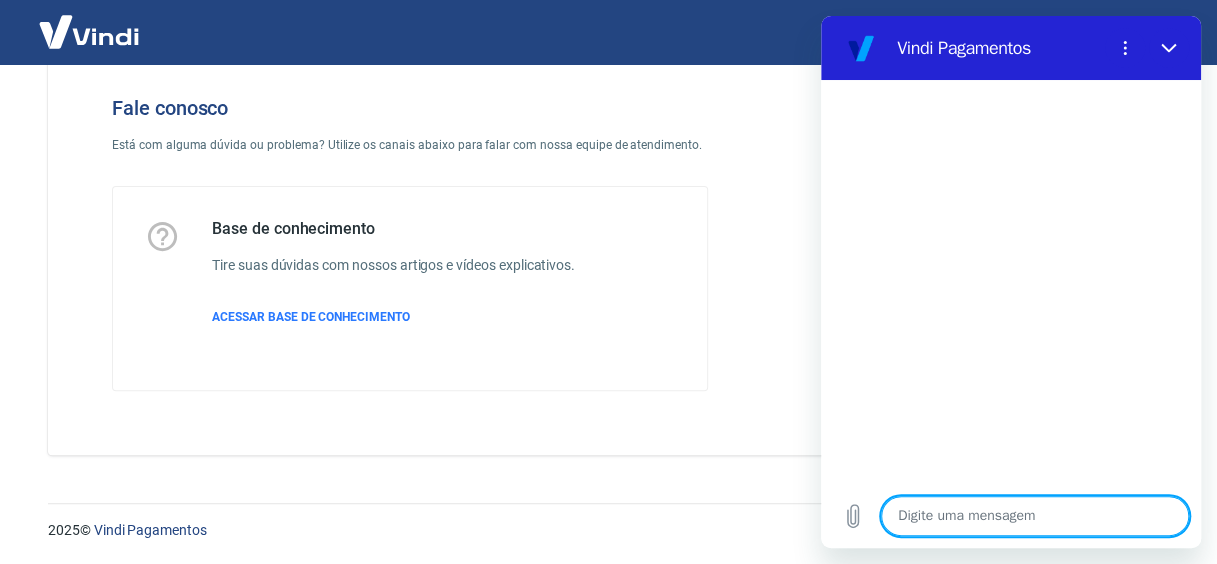 type on "a" 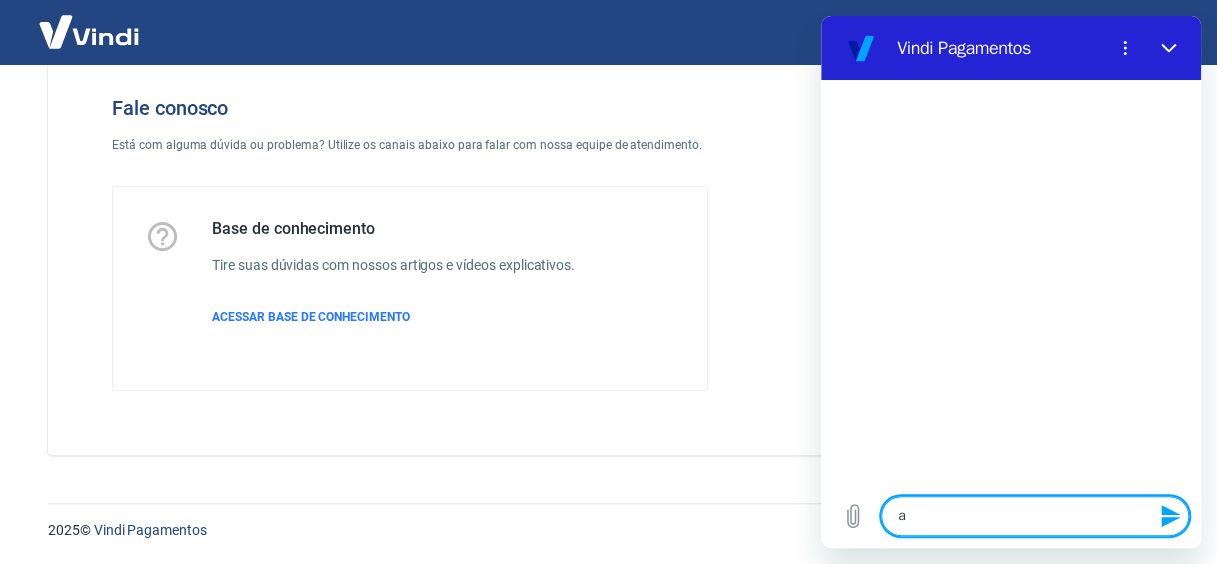 type on "at" 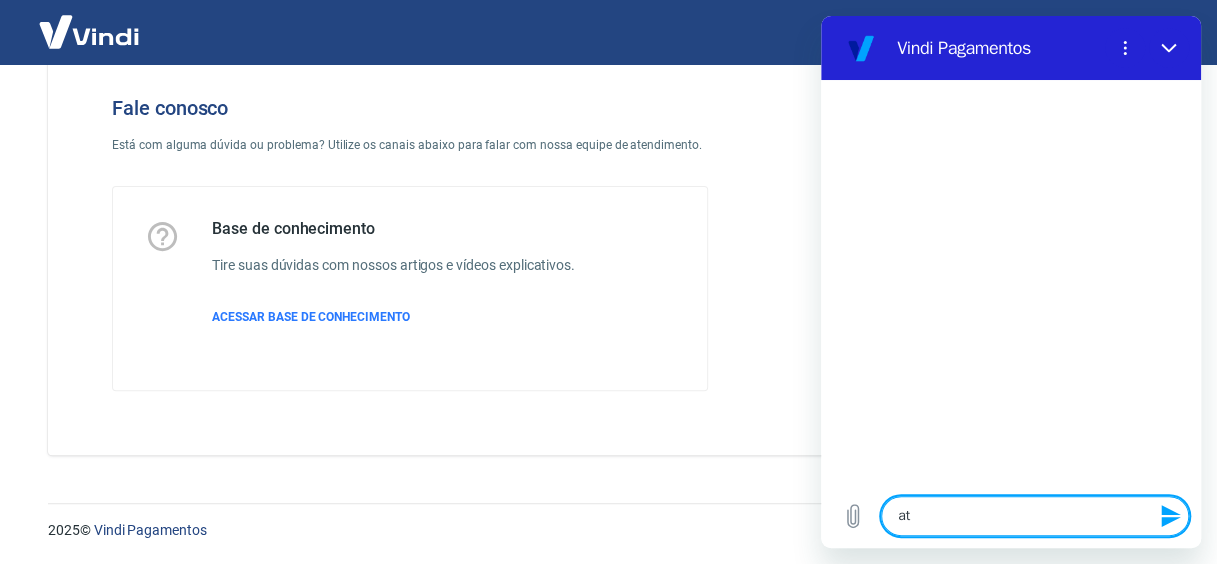 type on "ate" 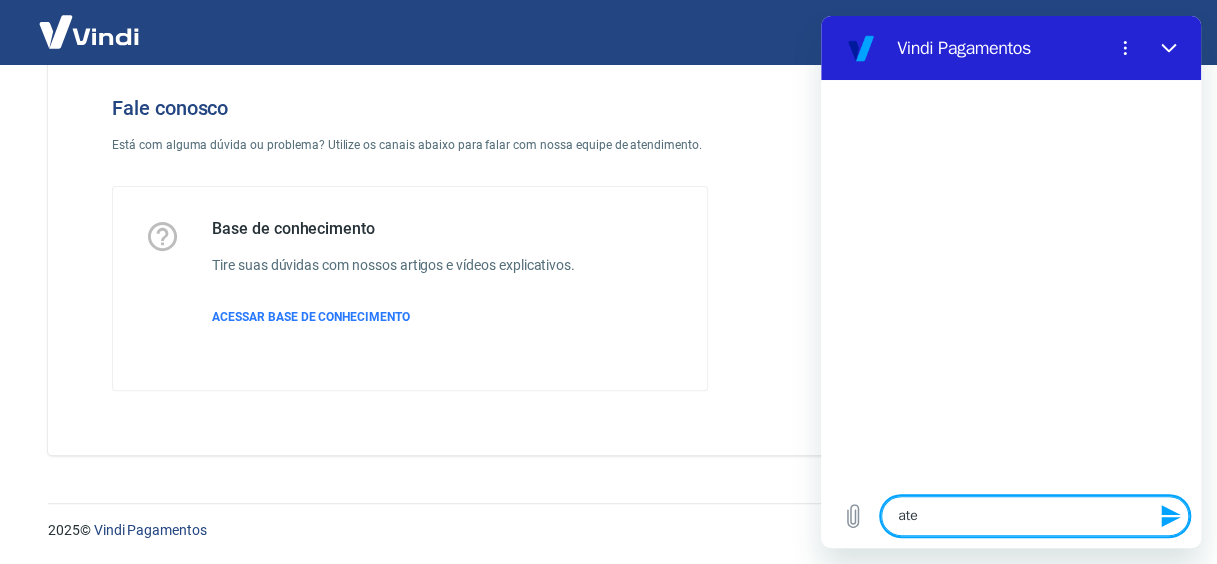 type on "aten" 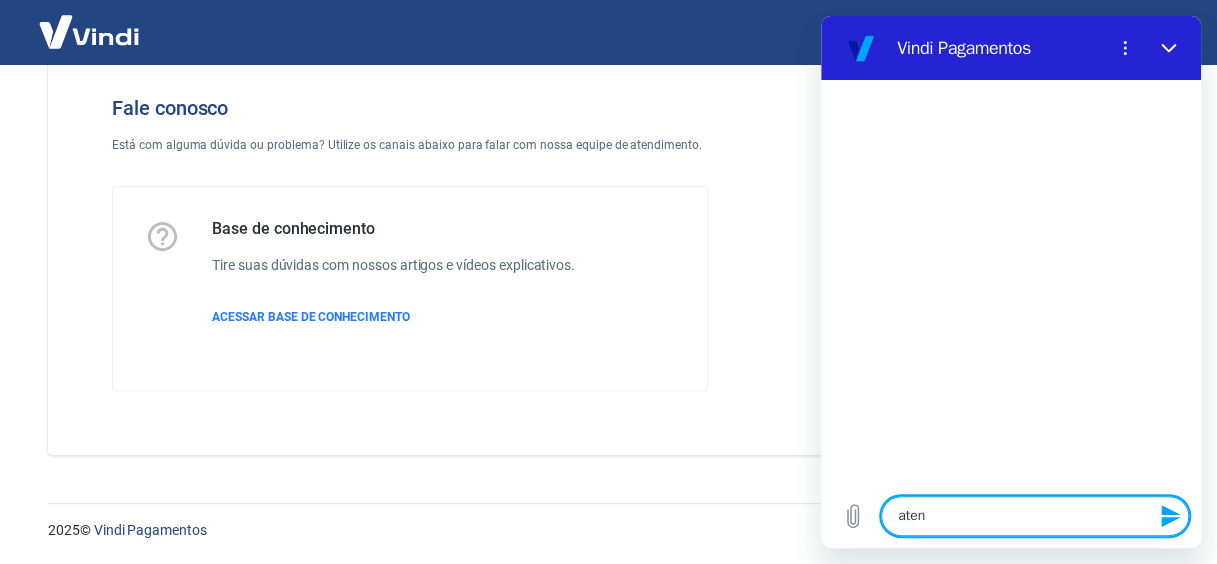 type on "atend" 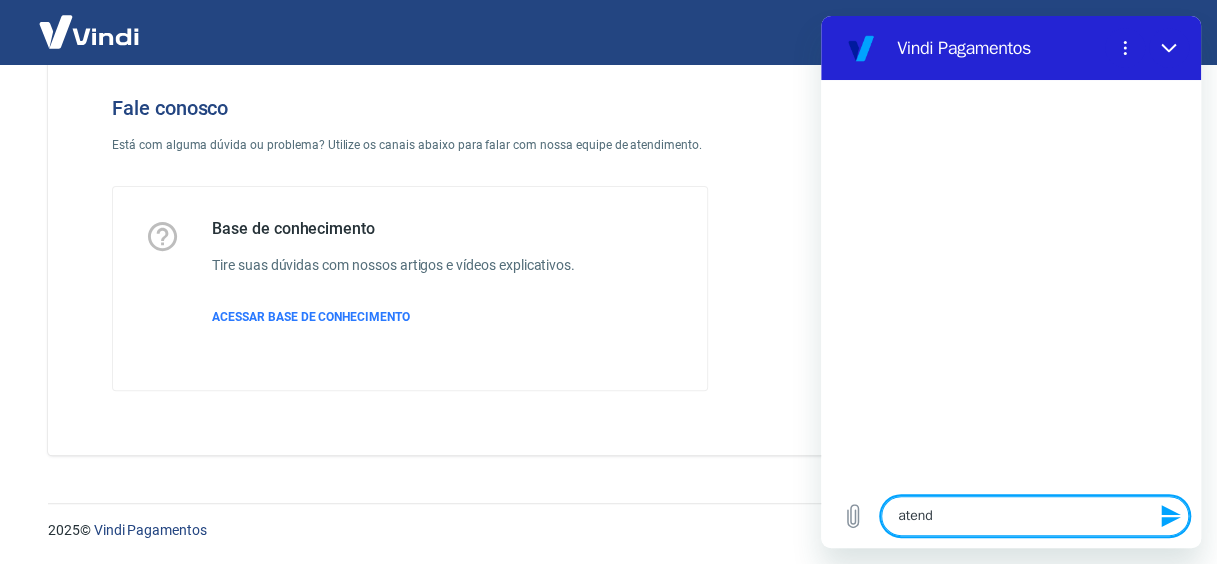 type on "atendi" 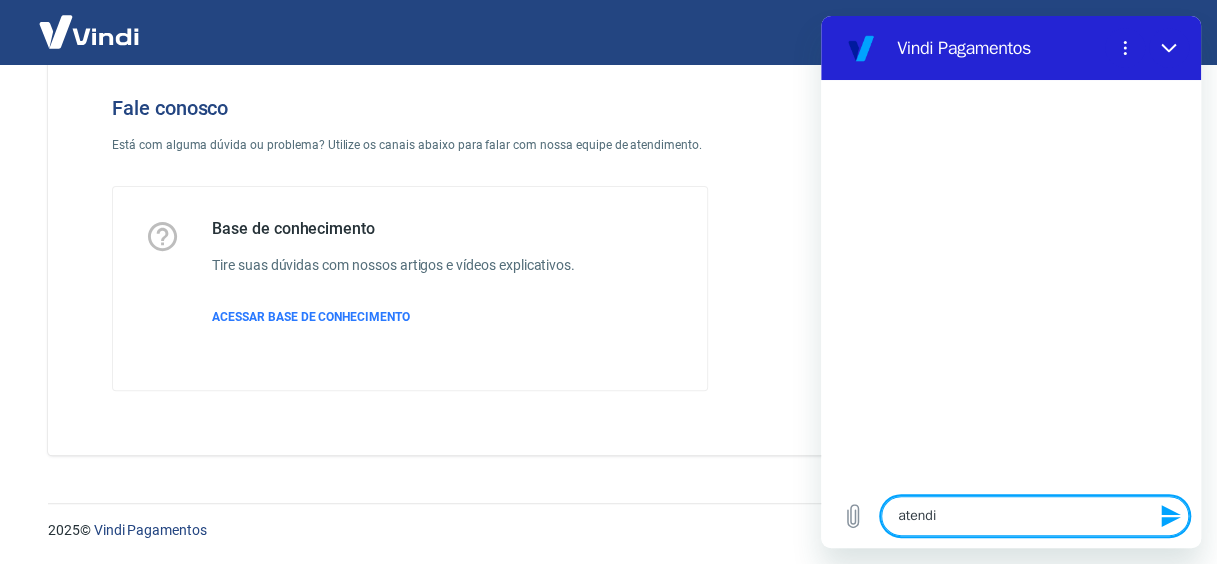 type on "x" 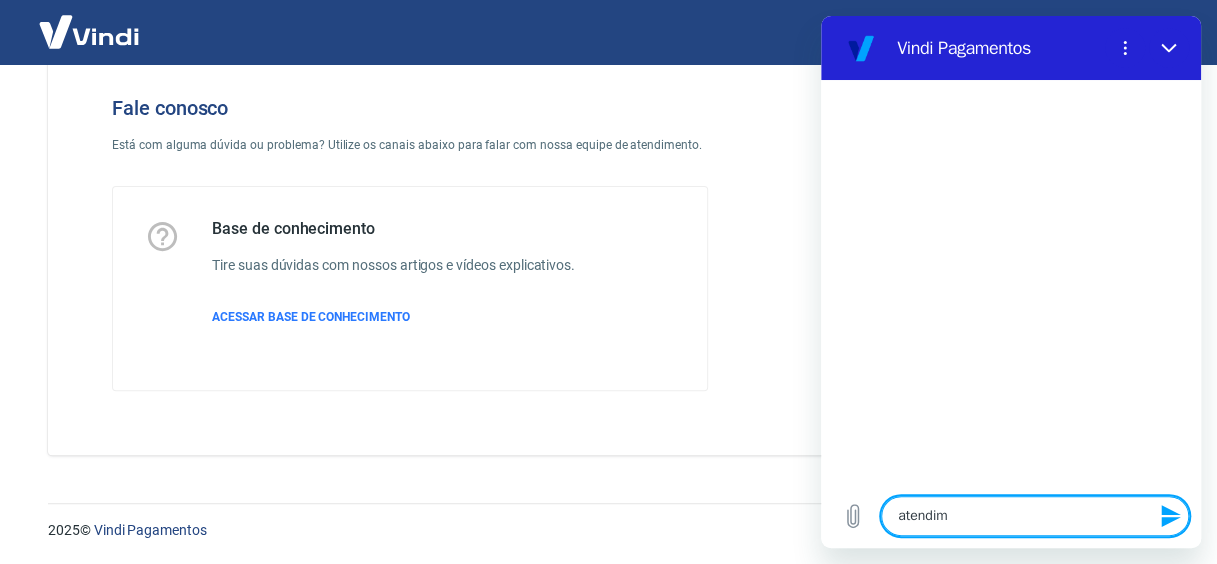 type on "atendime" 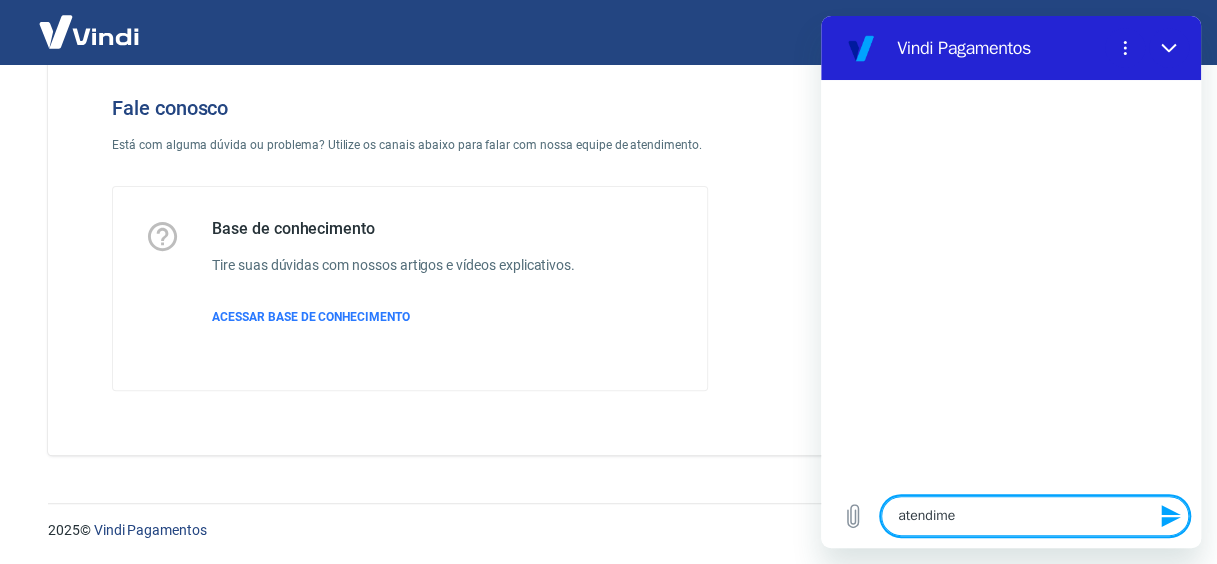 type on "atendimen" 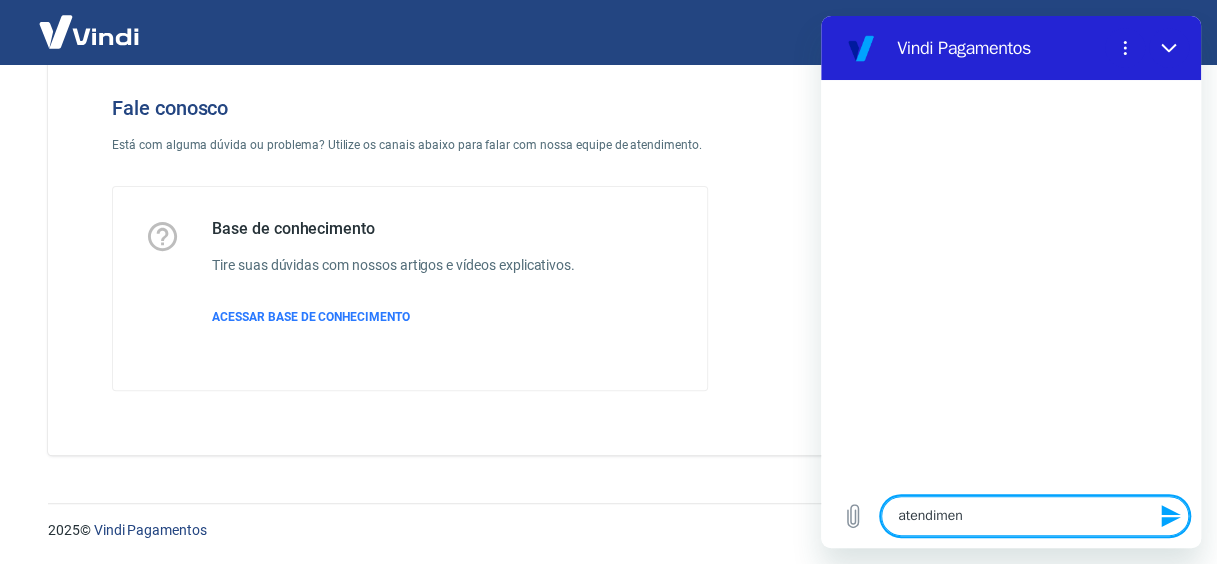 type on "atendiment" 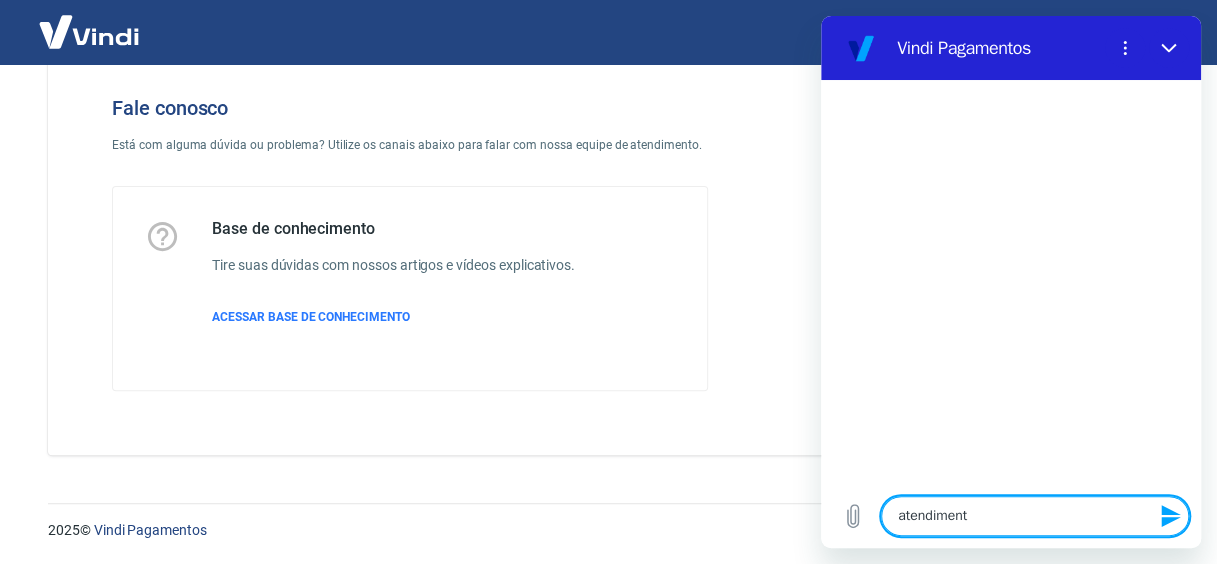 type on "atendimento" 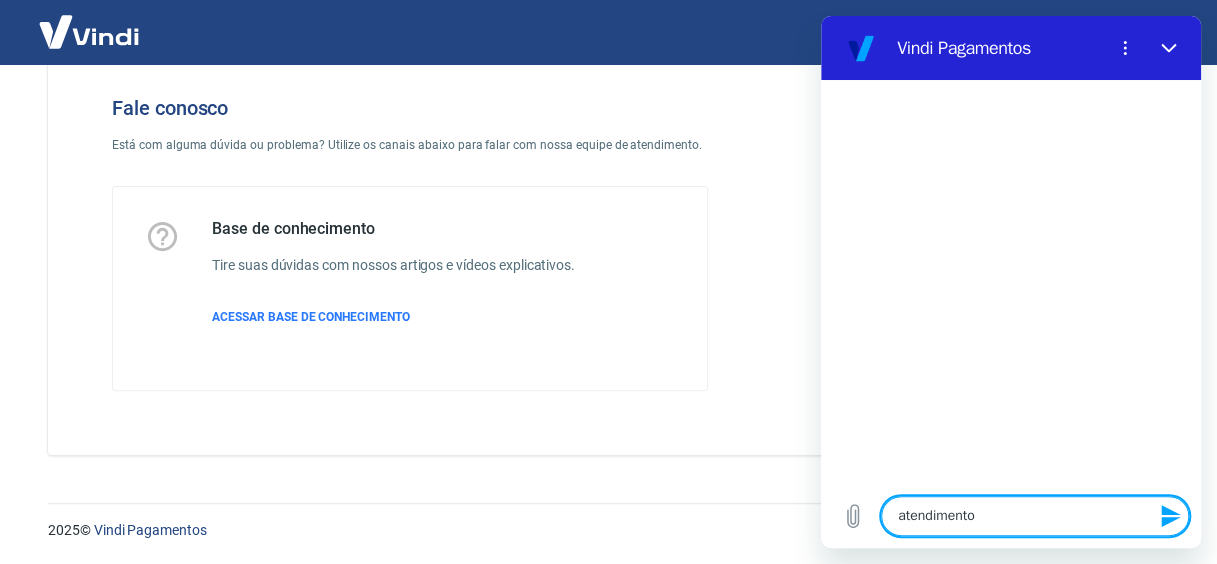 type on "x" 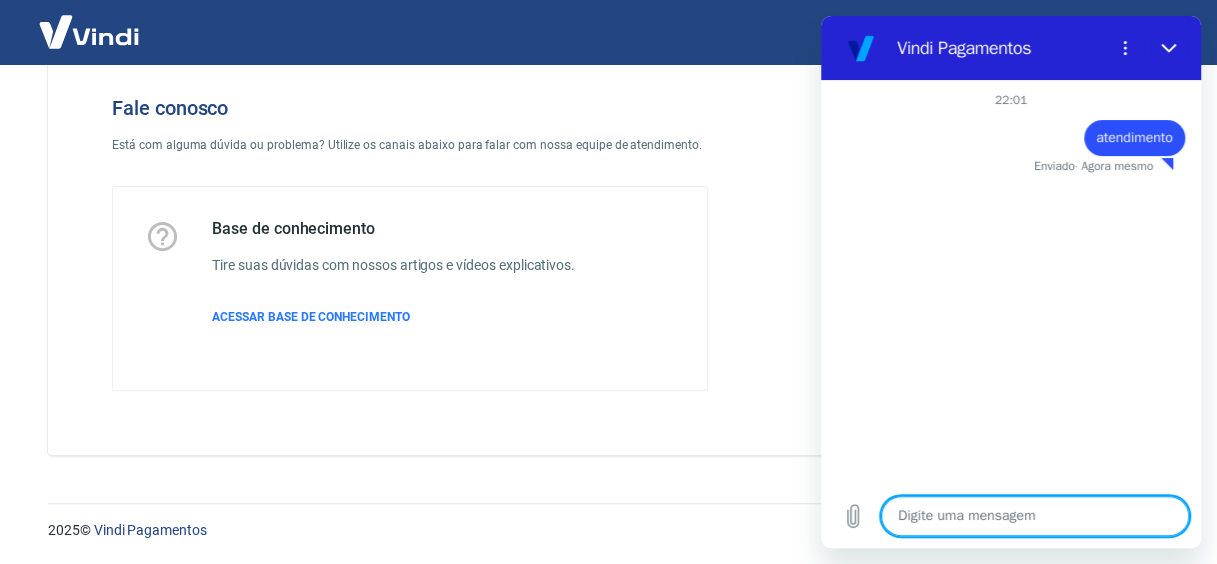 type on "x" 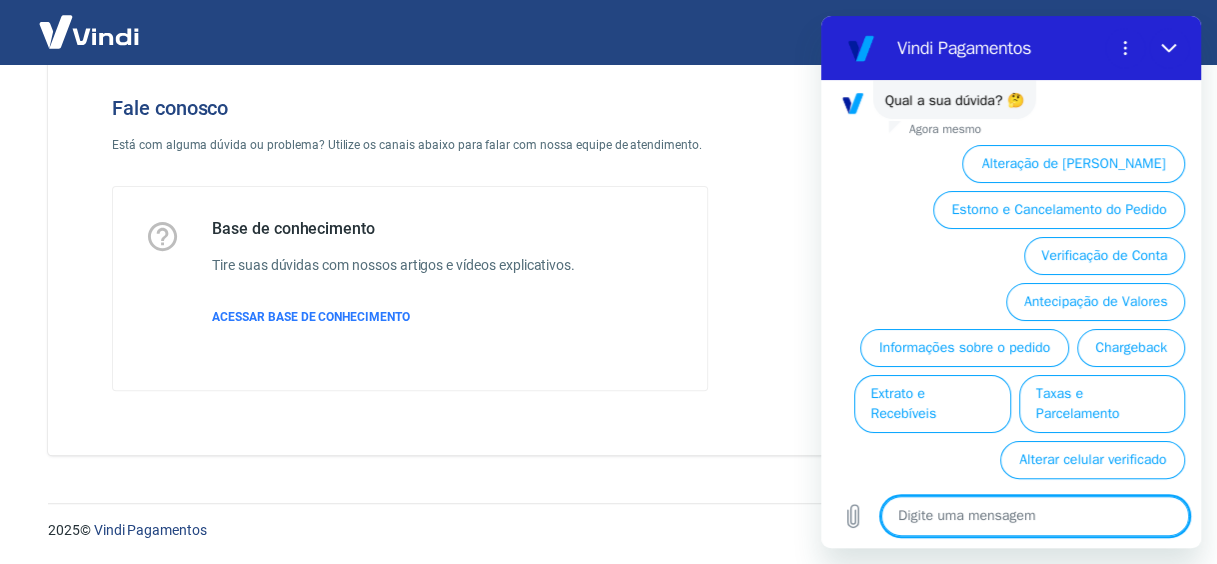scroll, scrollTop: 184, scrollLeft: 0, axis: vertical 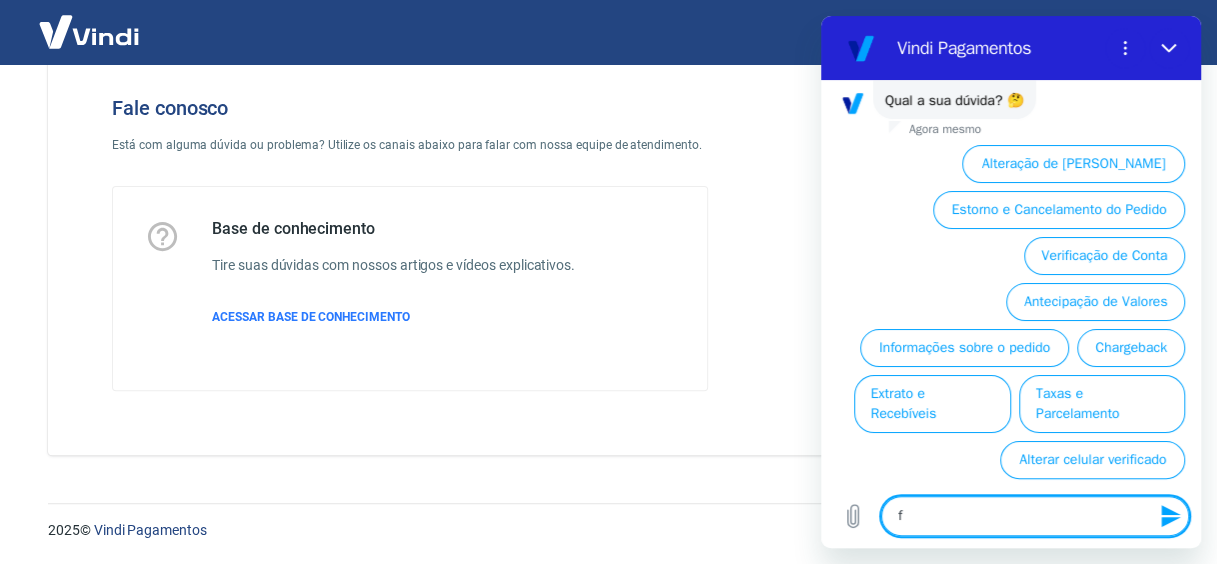 type on "fa" 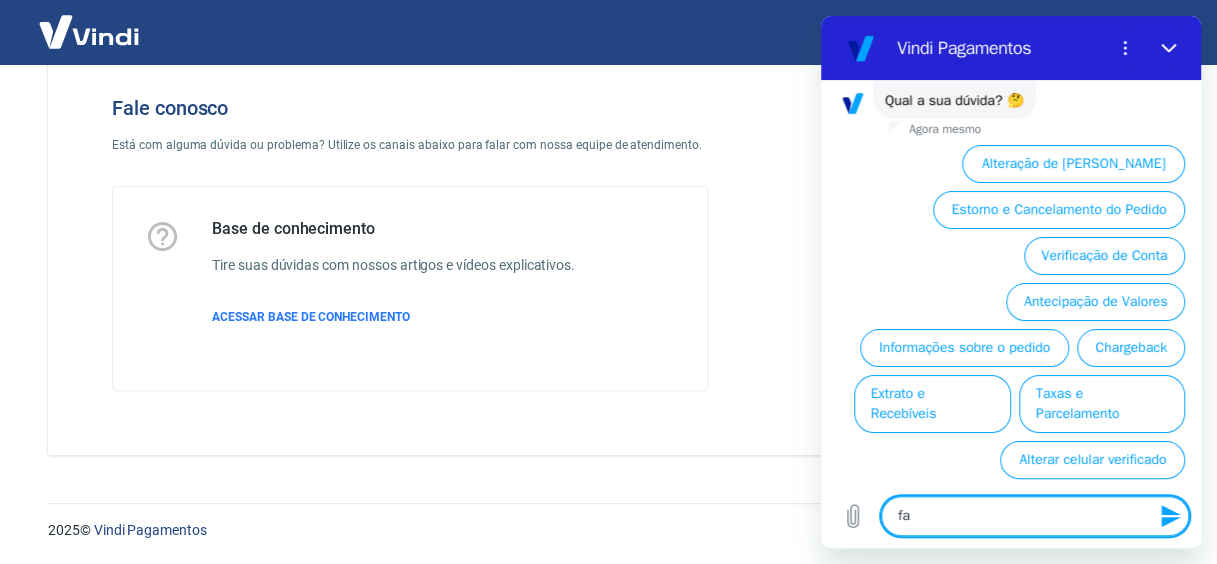 type on "fal" 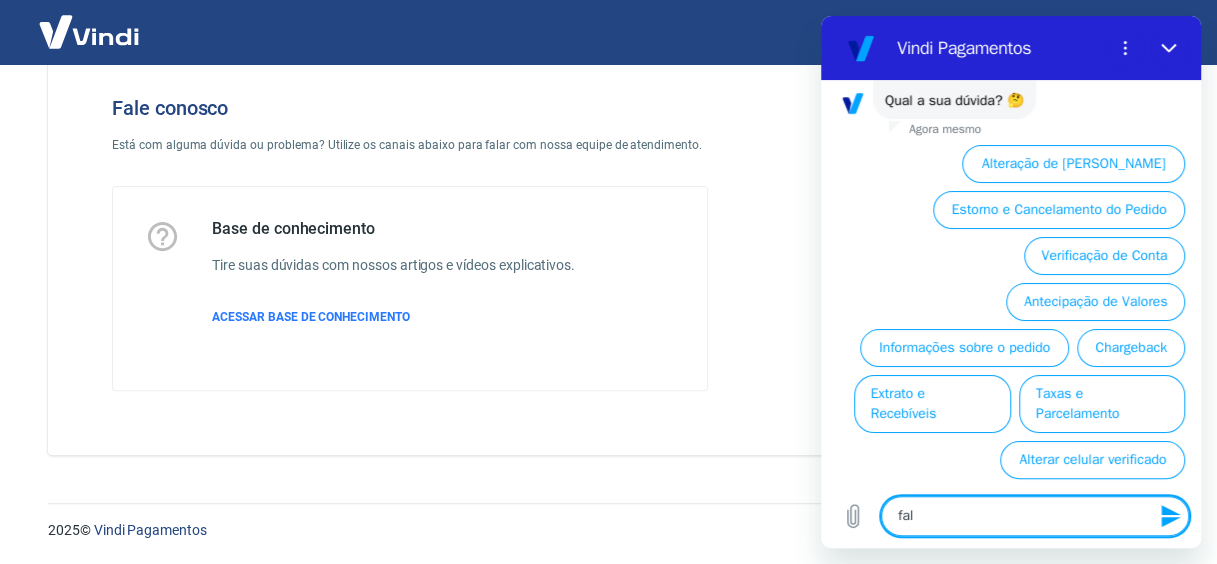 type on "fala" 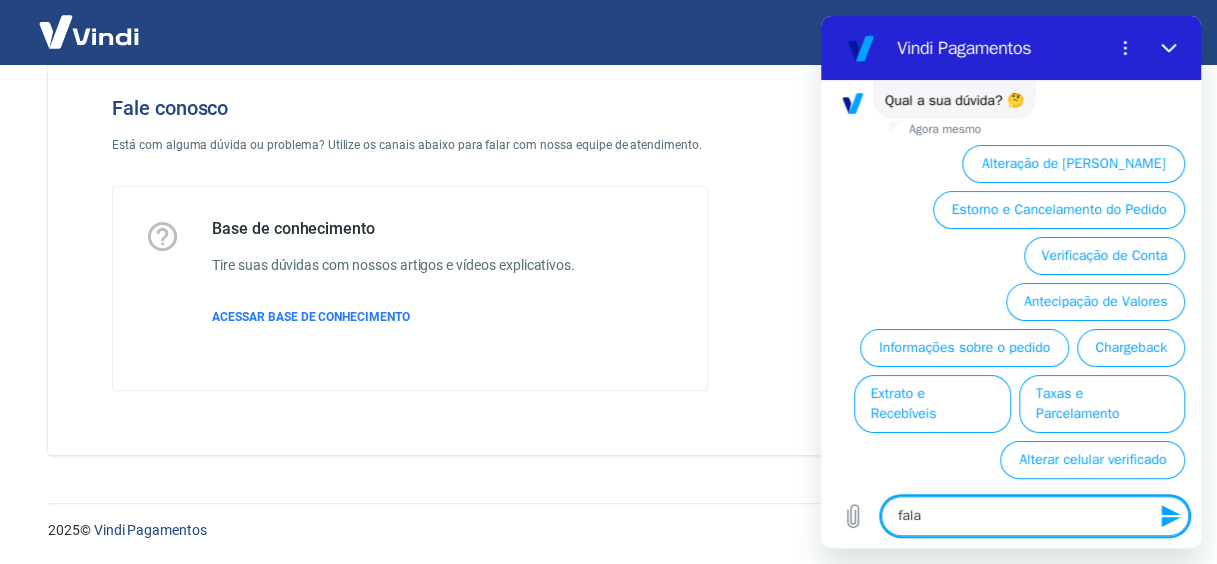type on "falar" 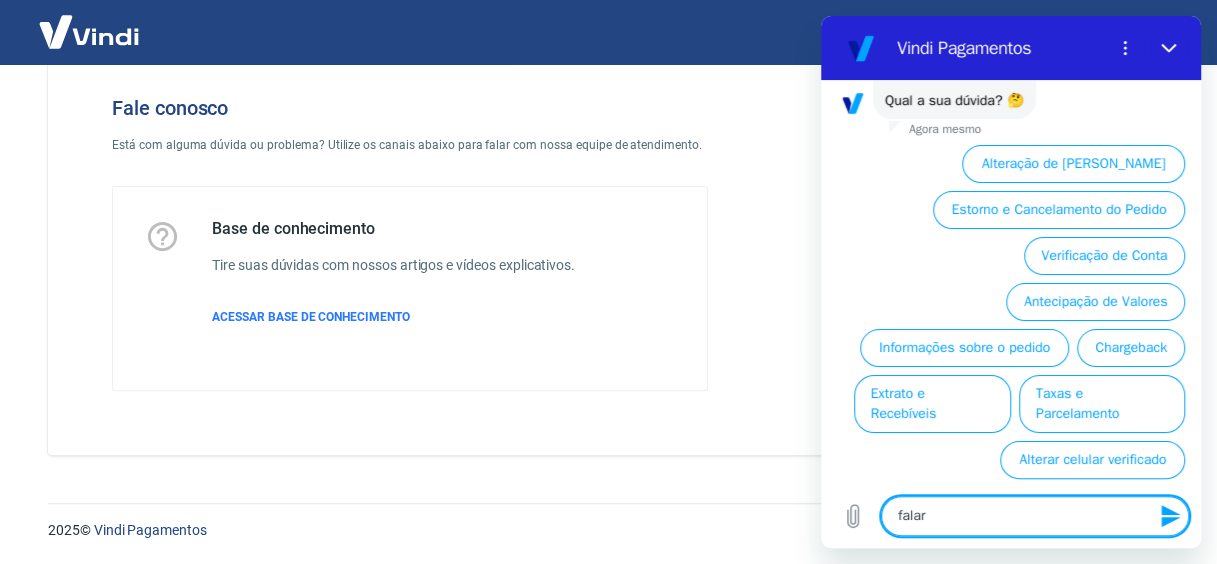 type on "falar" 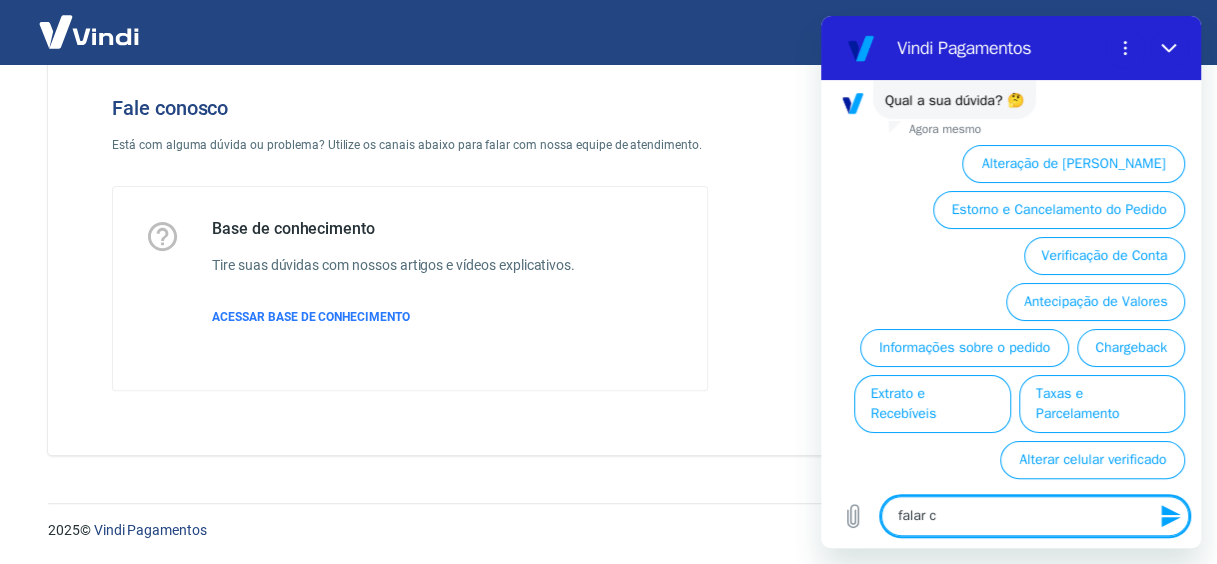 type on "falar co" 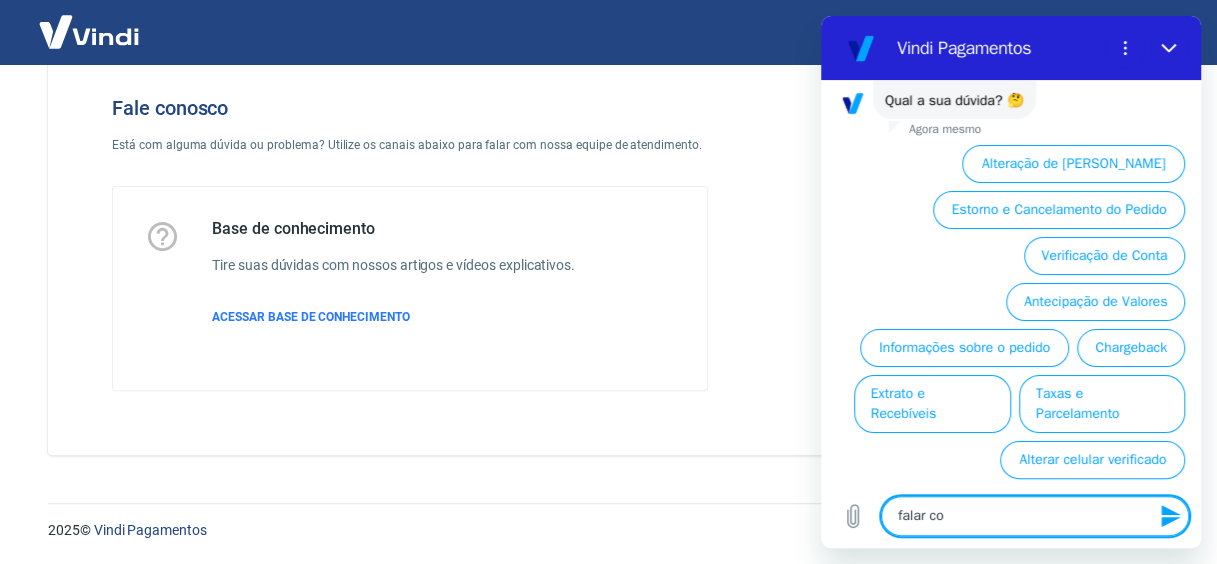 type on "falar com" 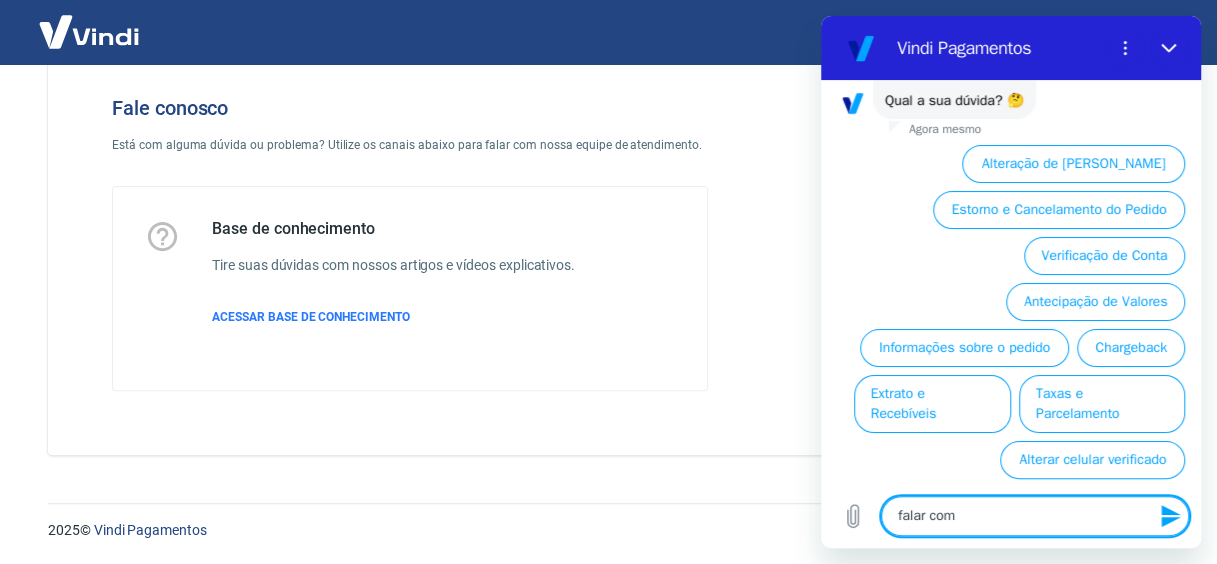 type on "falar com a" 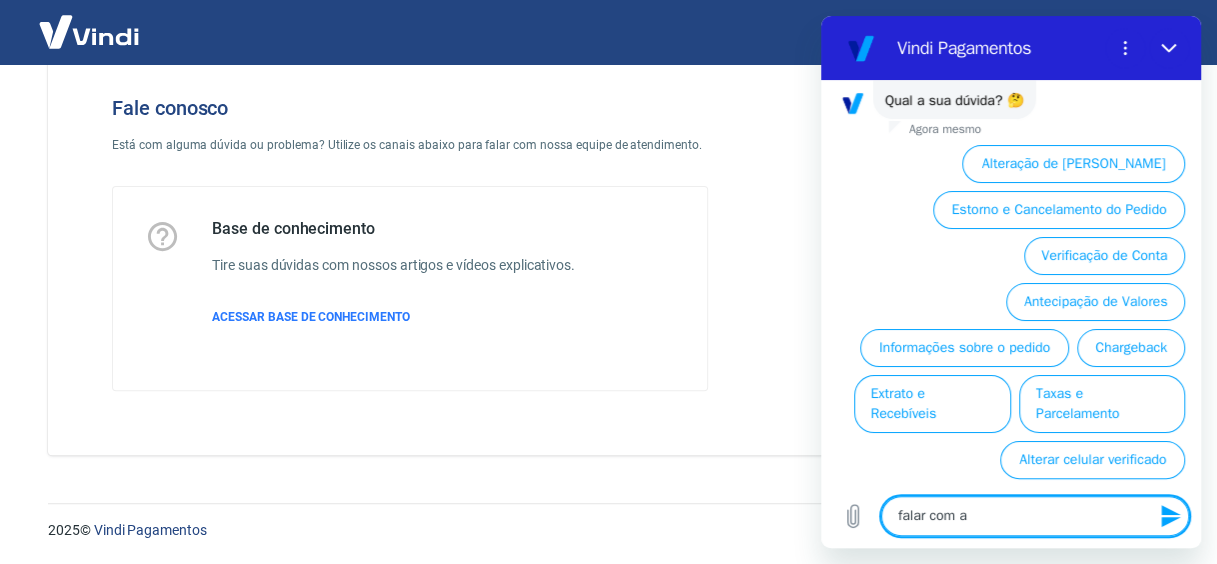 type on "falar com at" 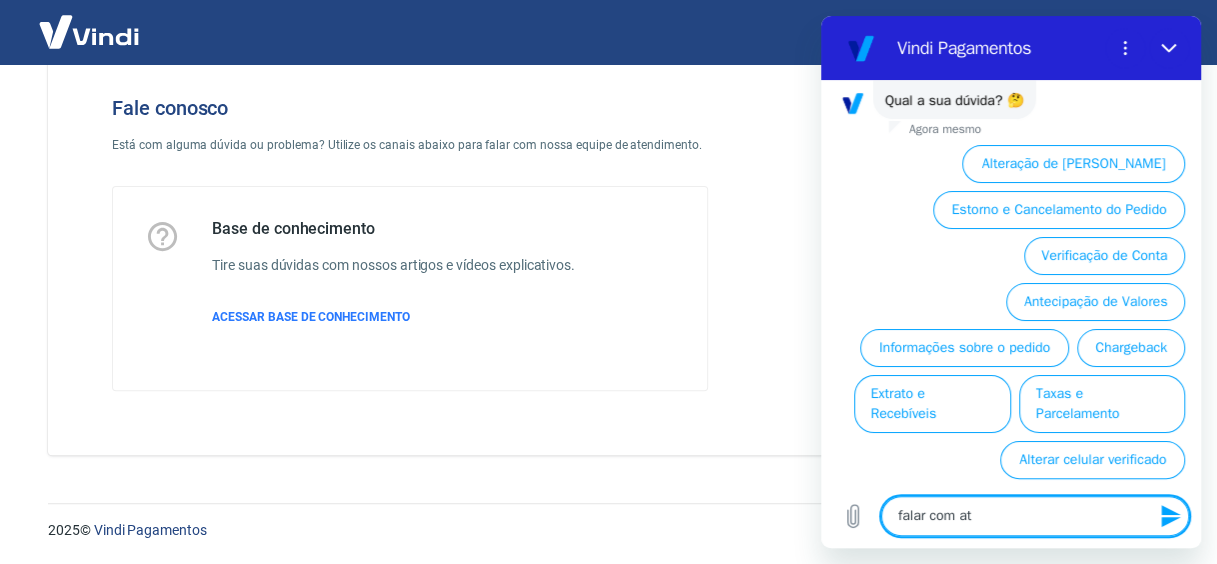 type on "falar com ate" 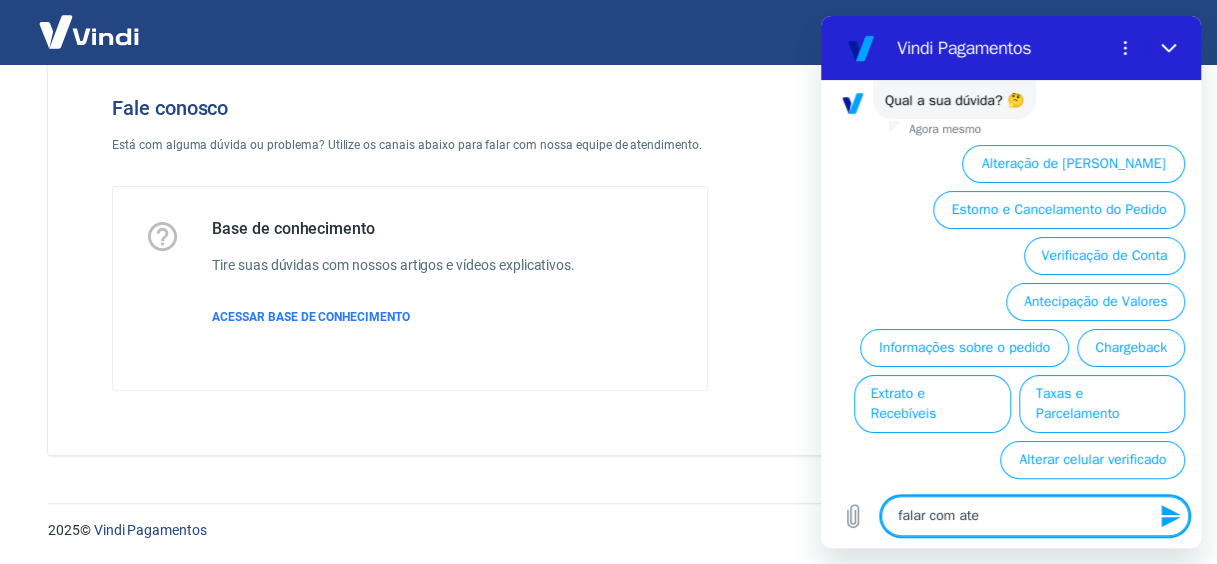 type on "falar com [GEOGRAPHIC_DATA]" 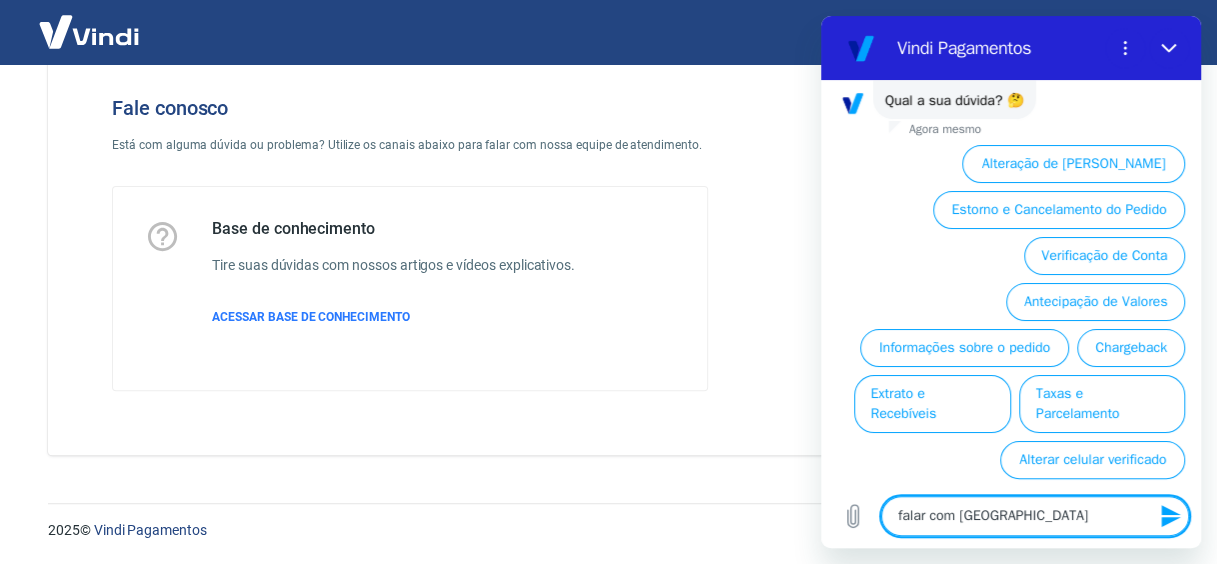 type on "falar com atend" 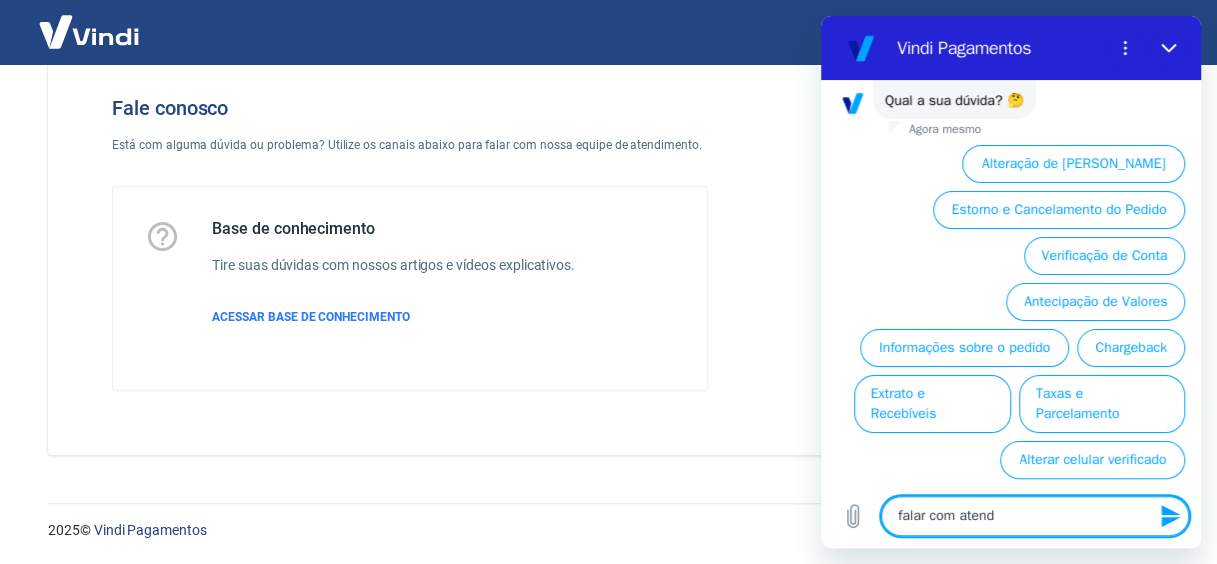 type on "falar com atende" 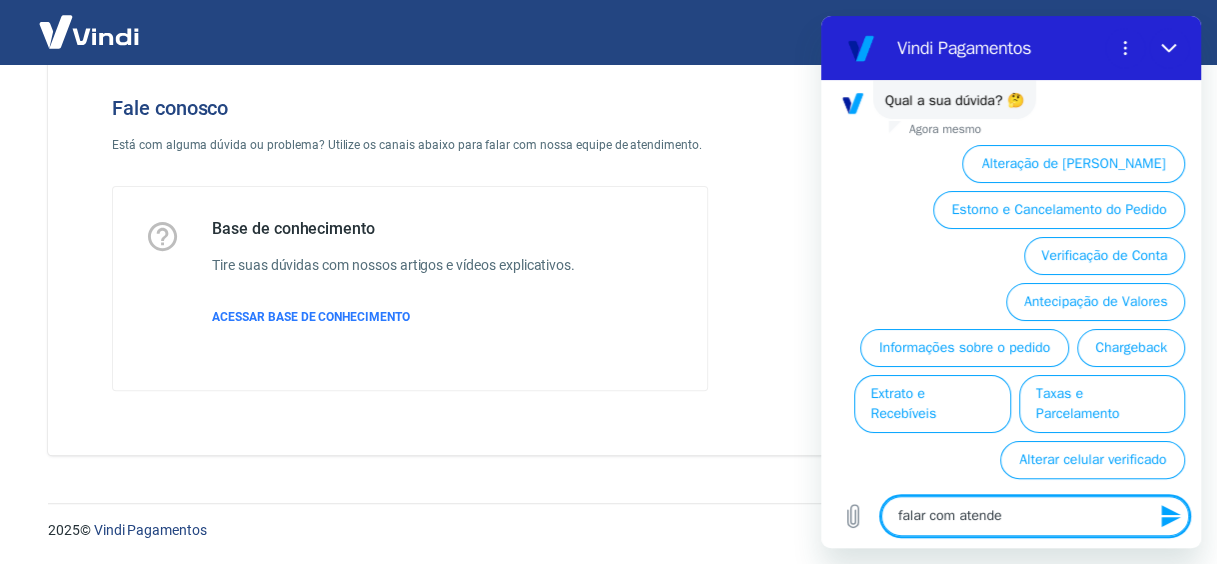 type on "falar com atenden" 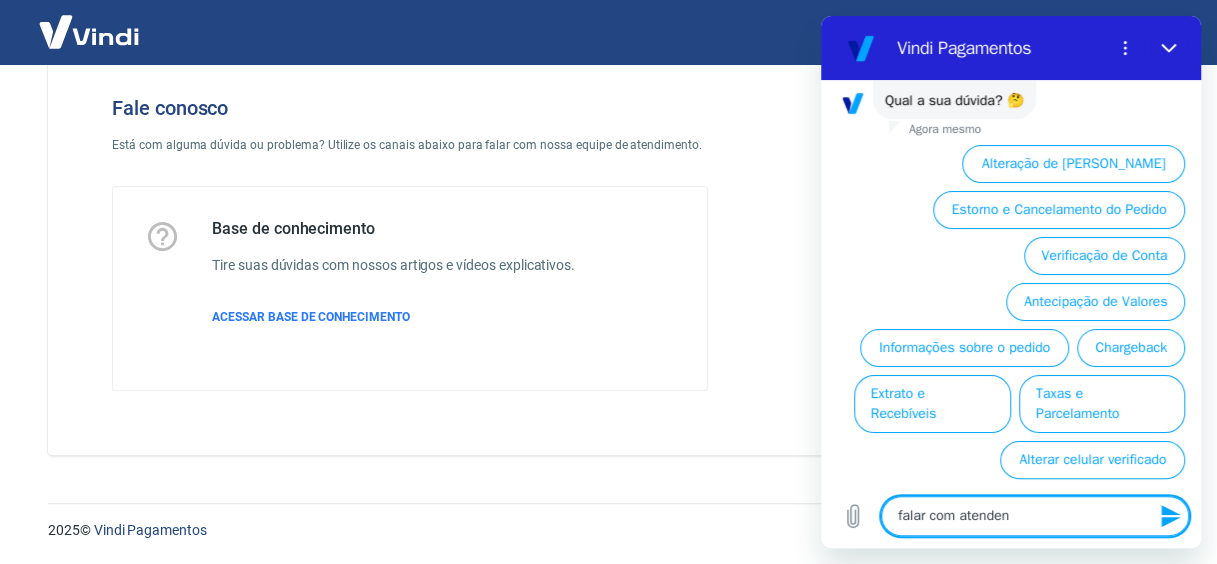 type on "falar com atendent" 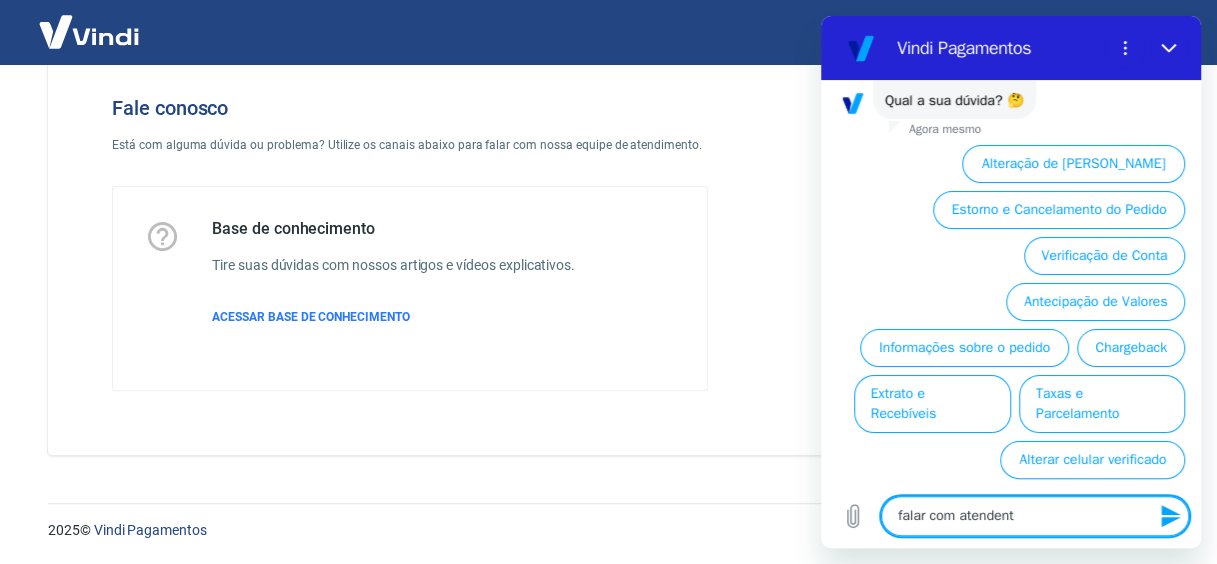 type on "falar com atendente" 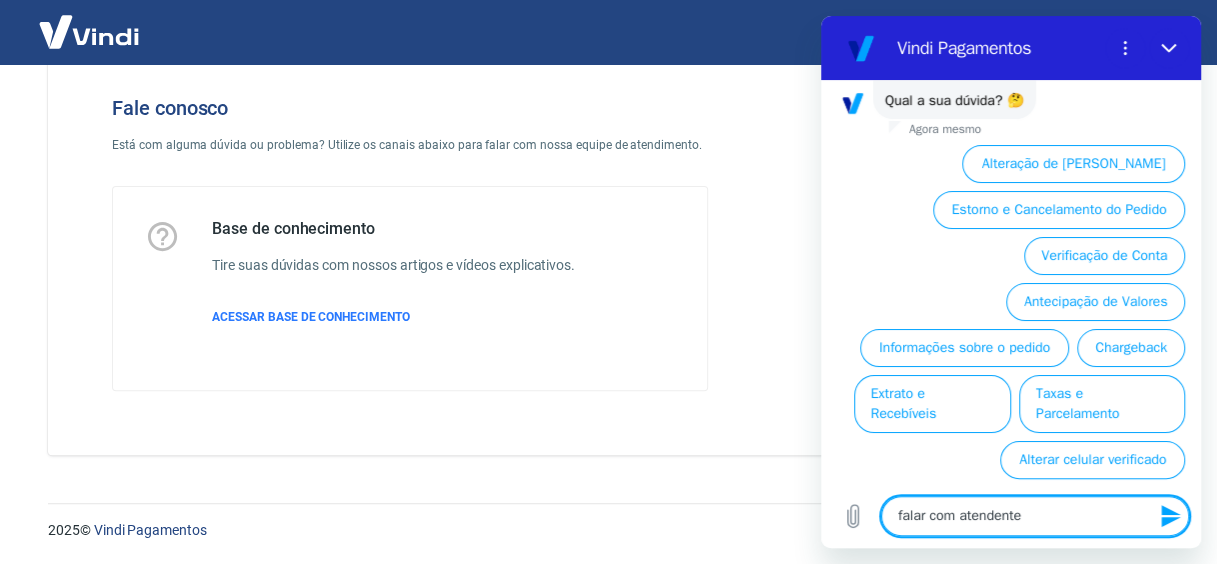 type 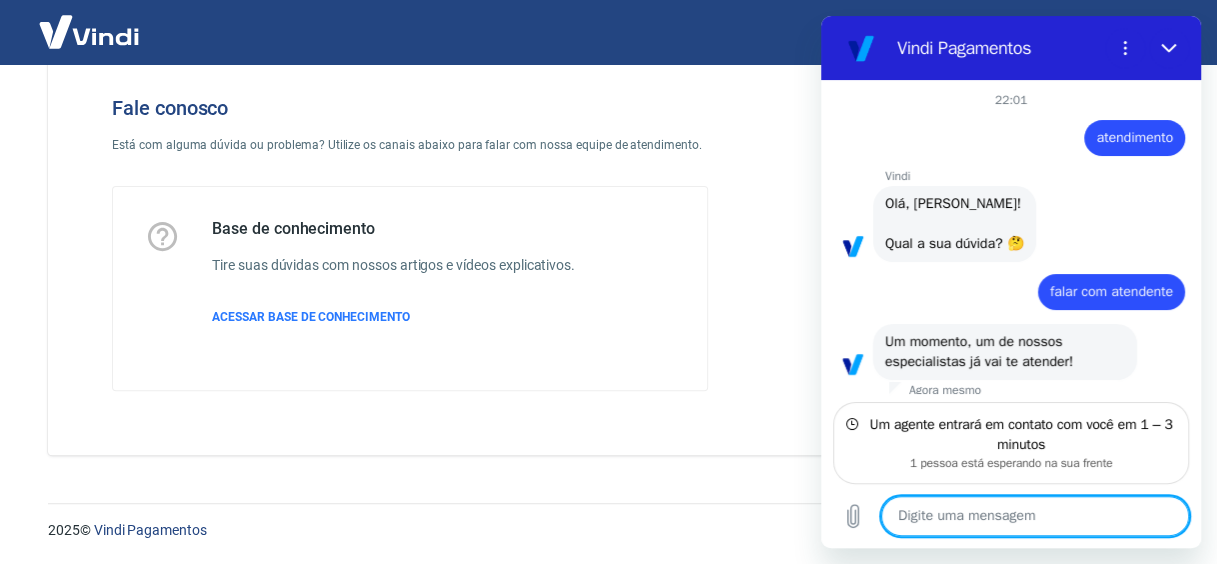 scroll, scrollTop: 28, scrollLeft: 0, axis: vertical 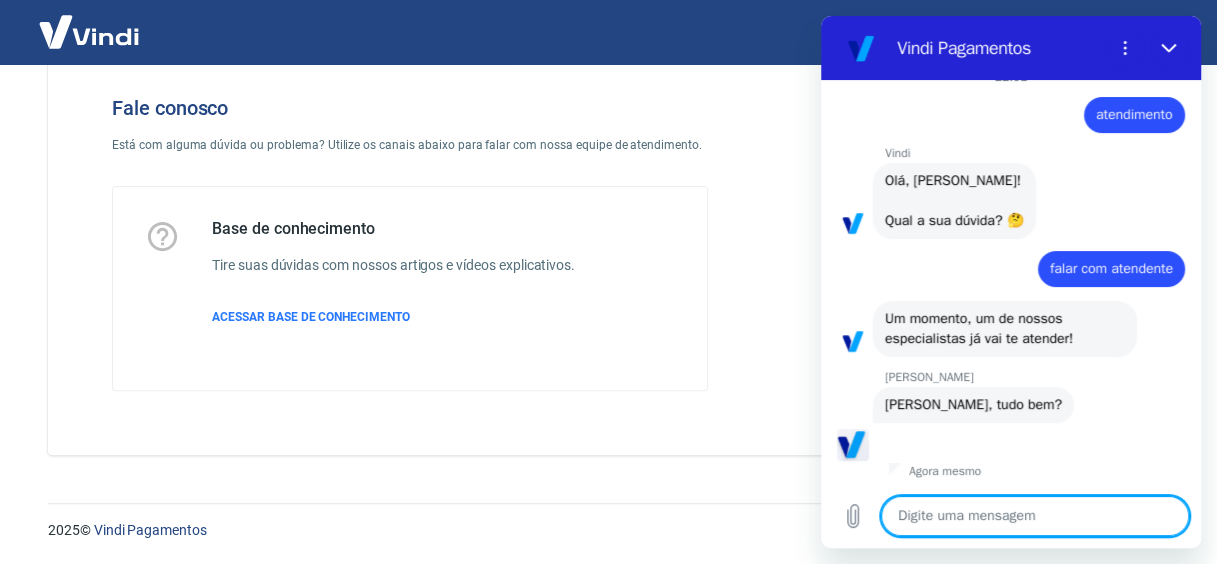 click at bounding box center [1035, 516] 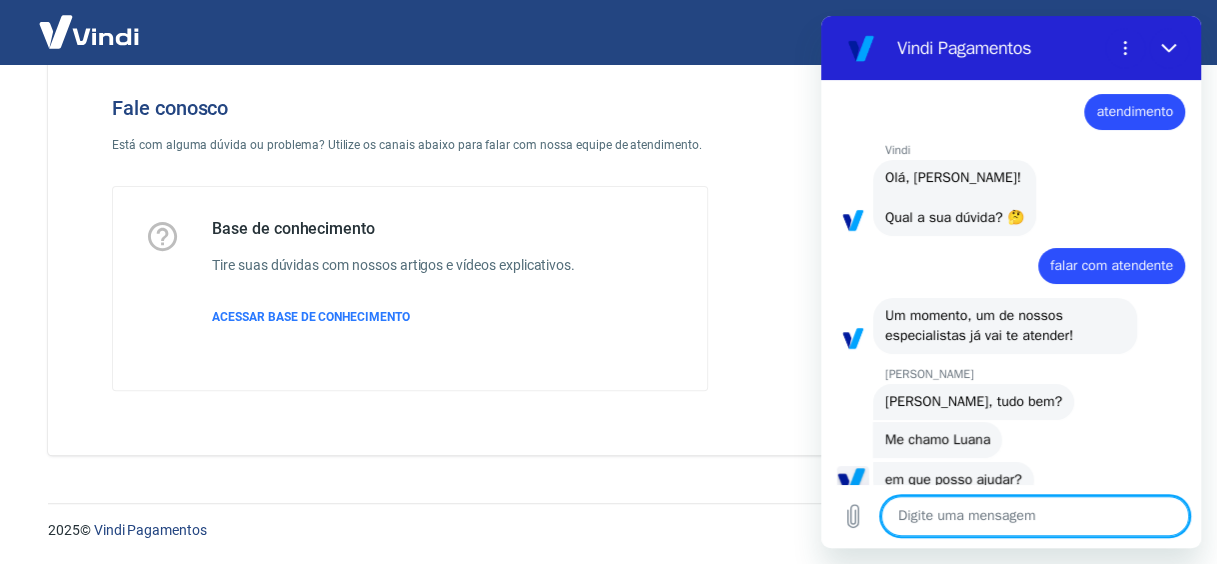 type on "x" 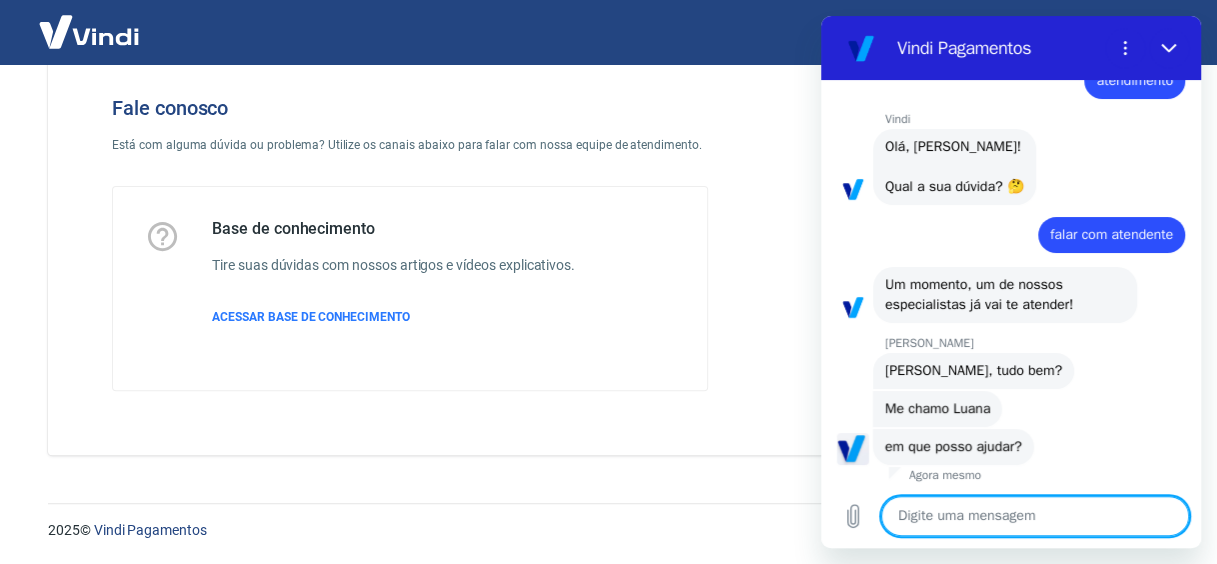 type on "b" 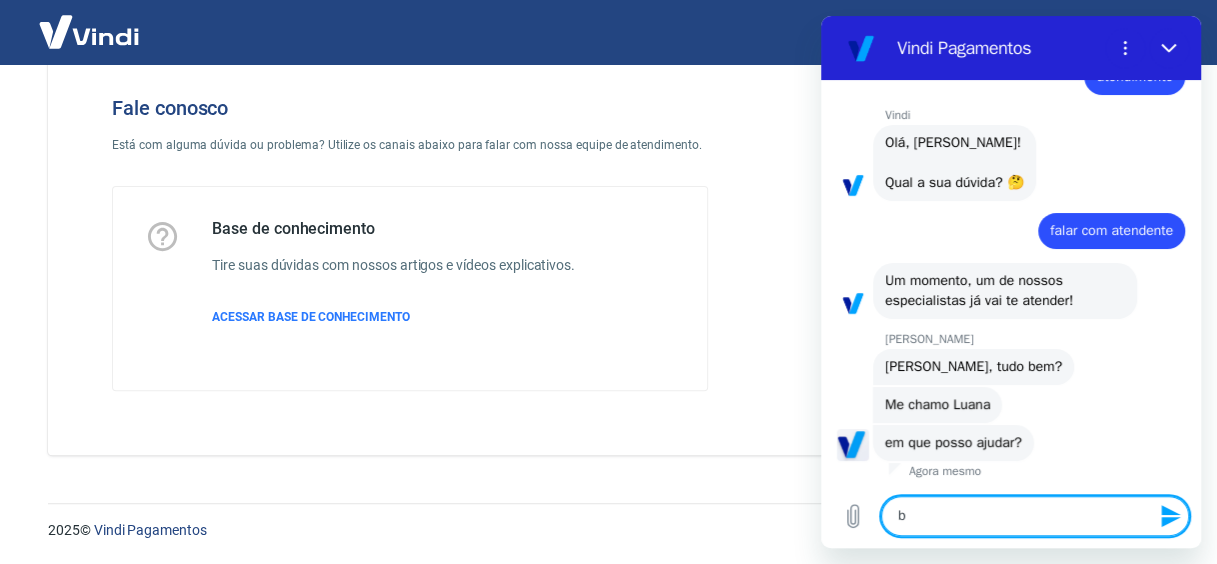 type on "bo" 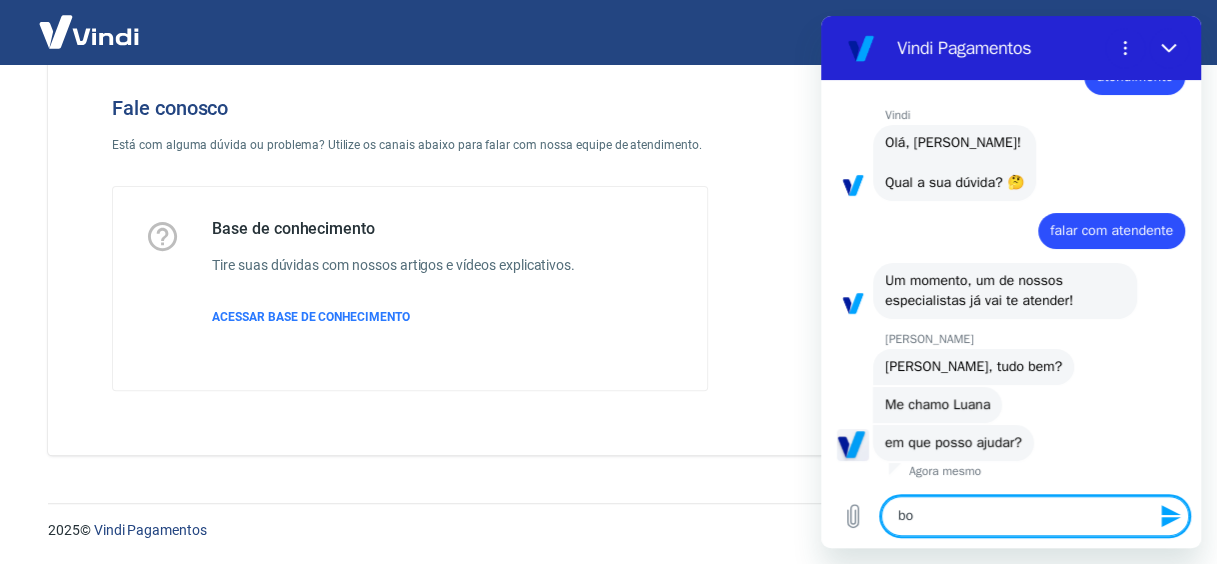 type on "boa" 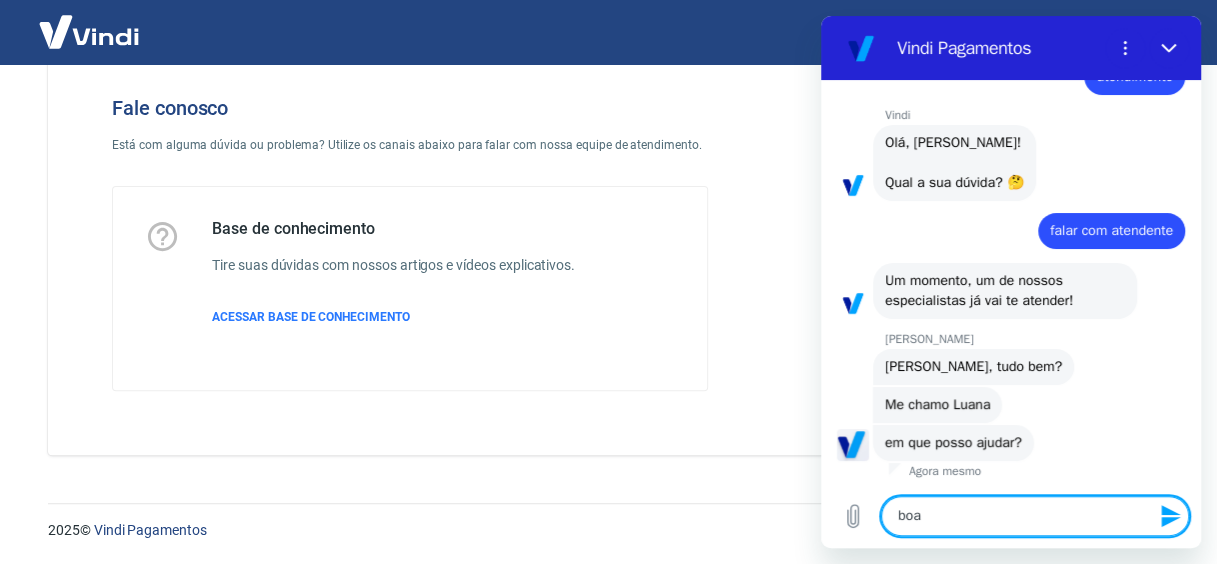 type on "boa" 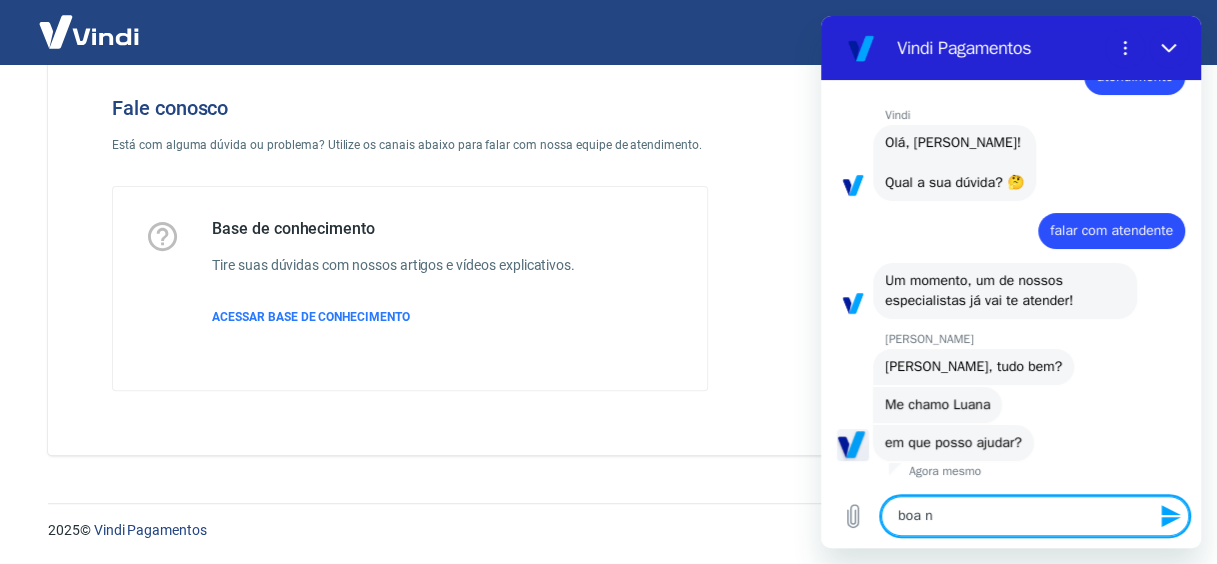 type on "boa no" 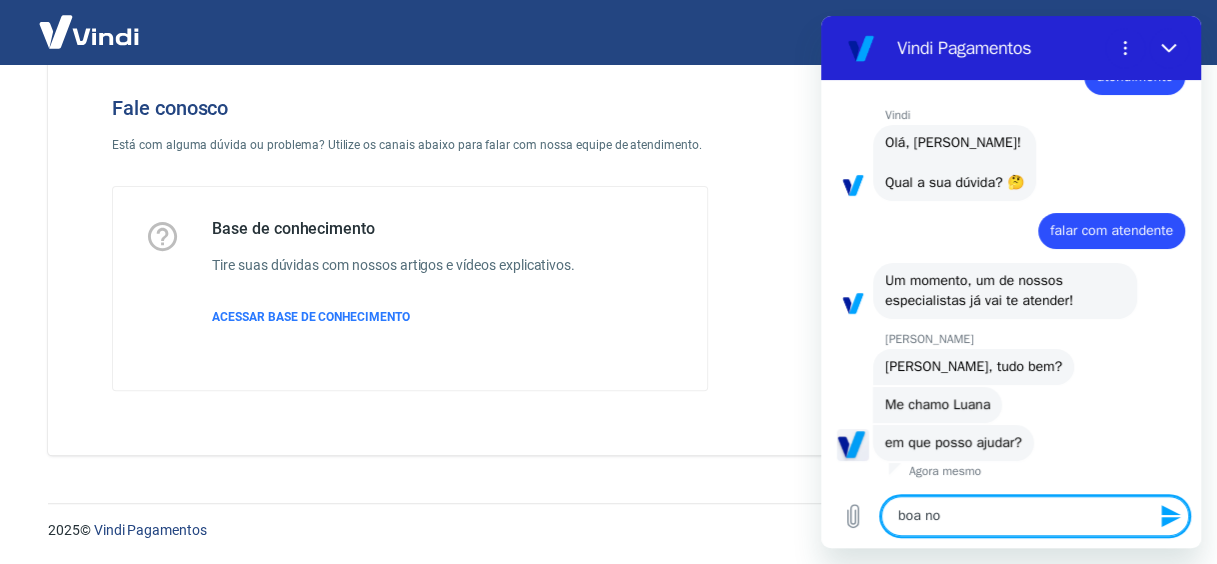 type on "boa noi" 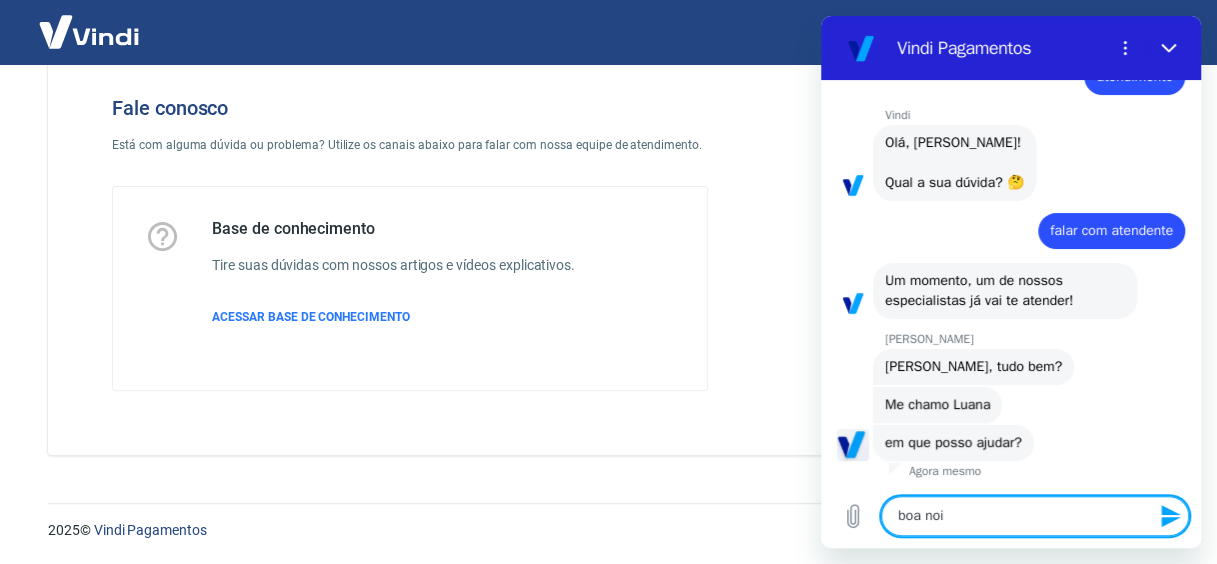 type on "boa noit" 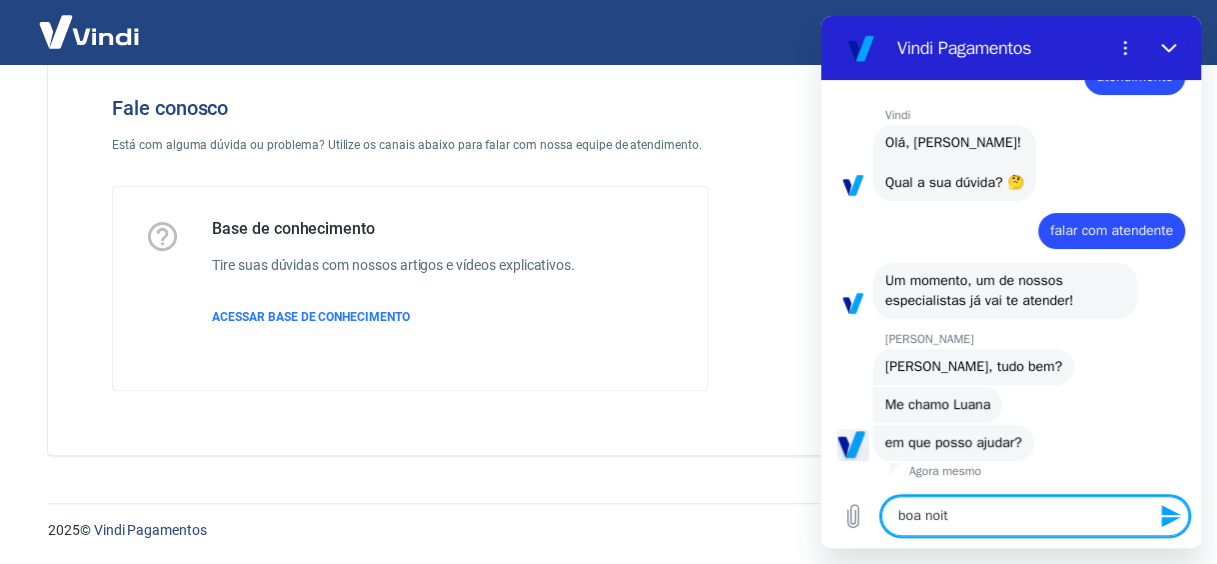 type on "boa noite" 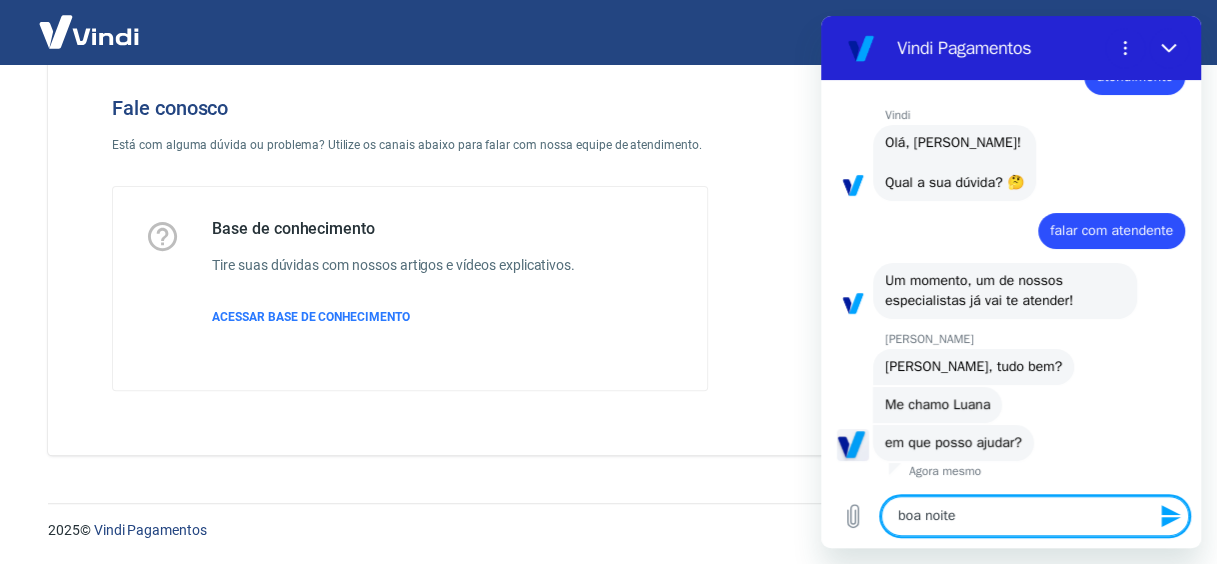 type 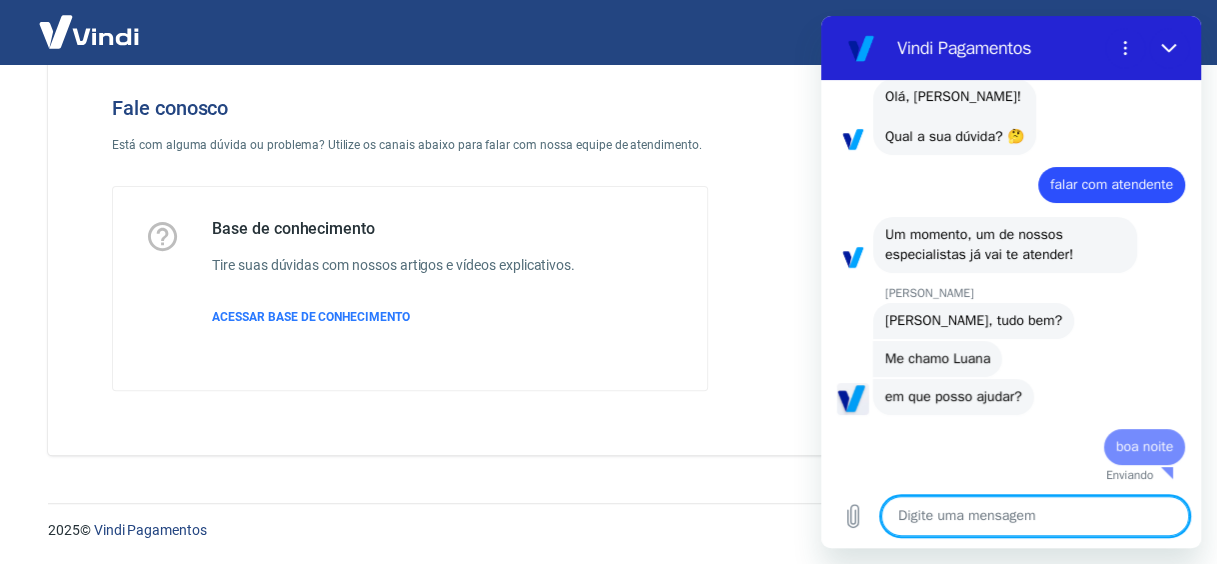 type on "x" 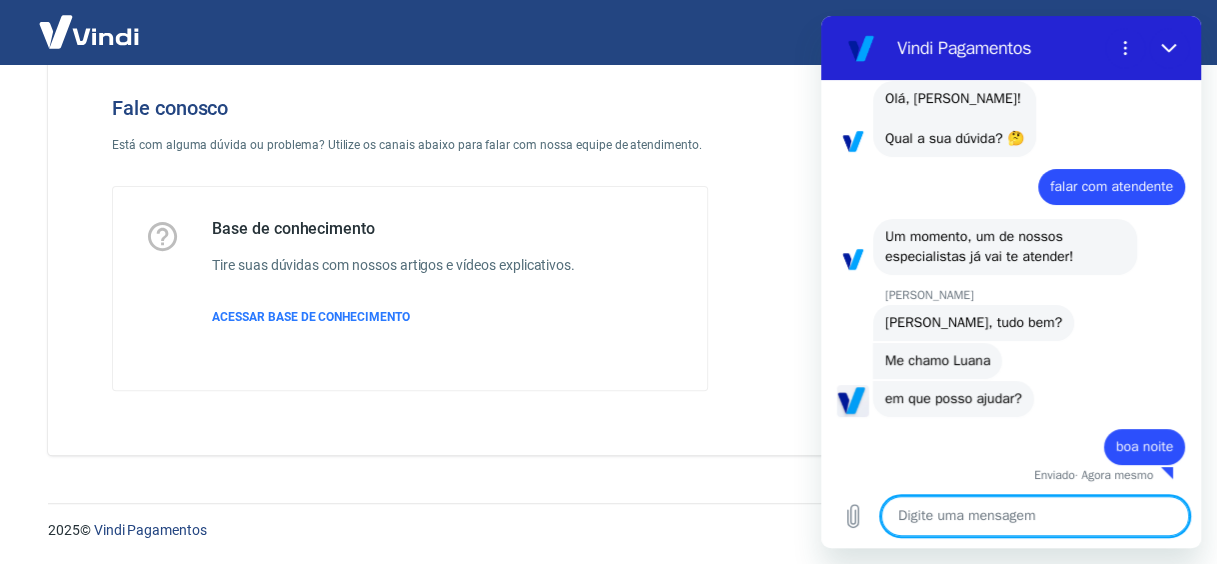 type on "e" 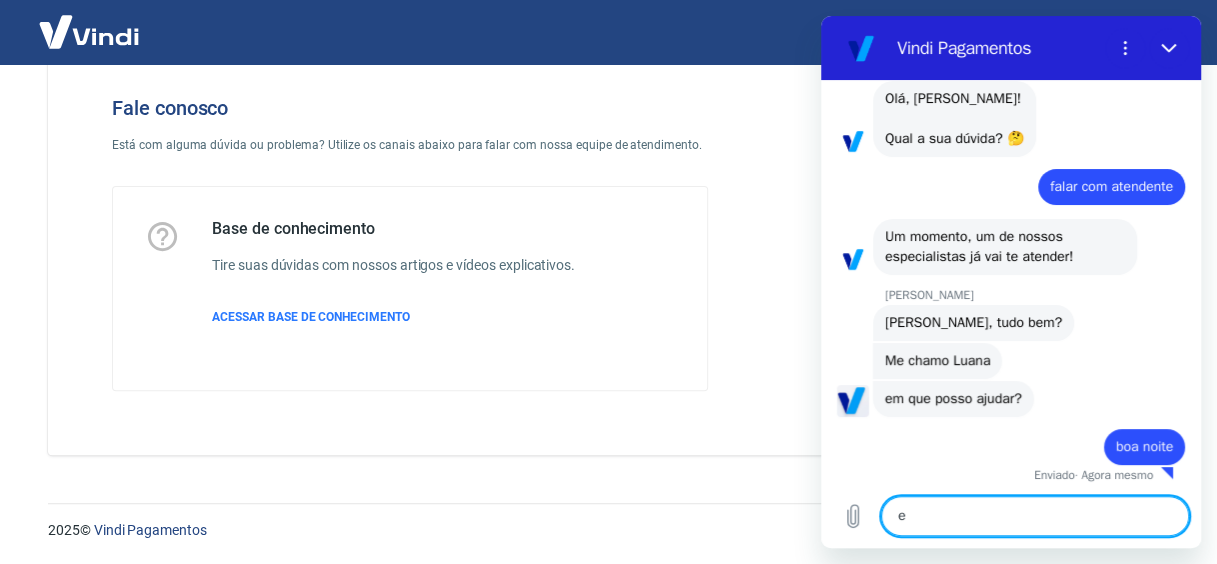 scroll, scrollTop: 129, scrollLeft: 0, axis: vertical 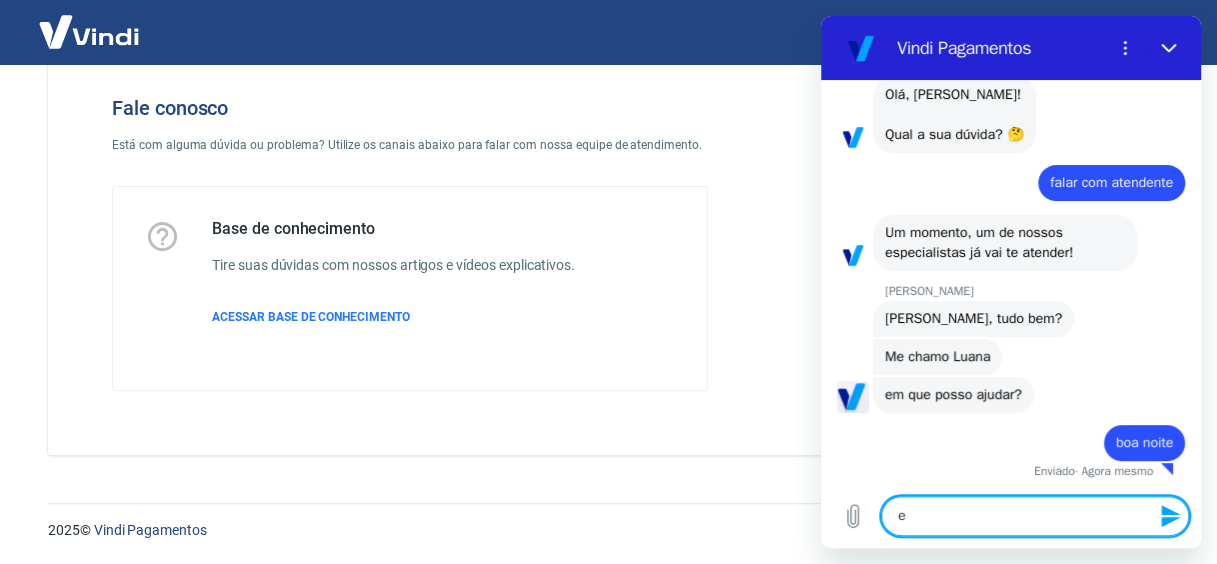 type on "es" 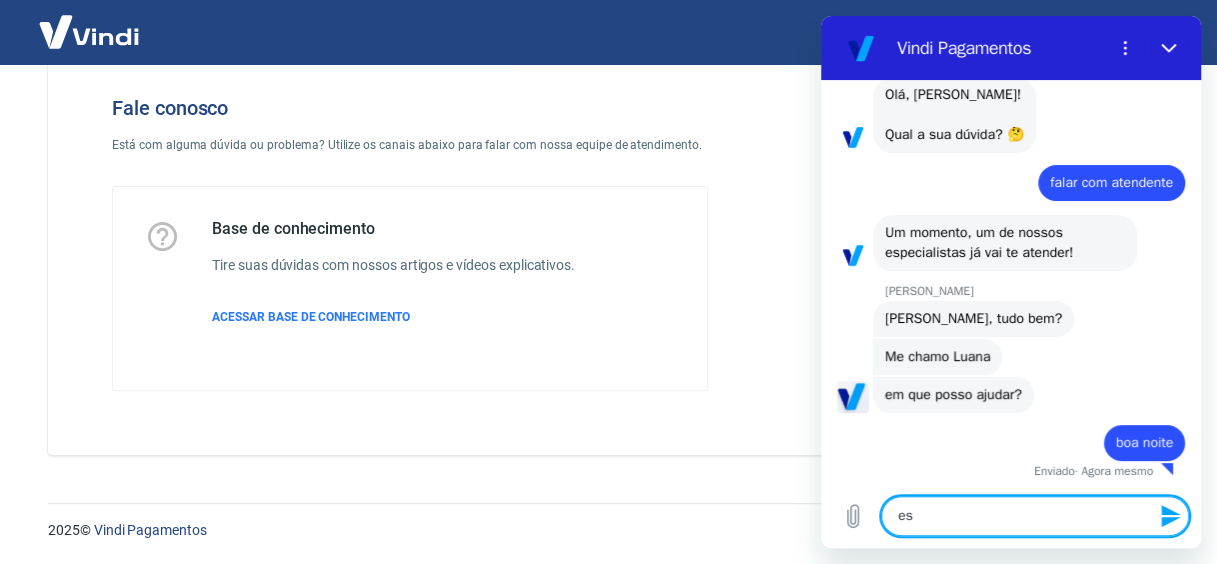 type on "est" 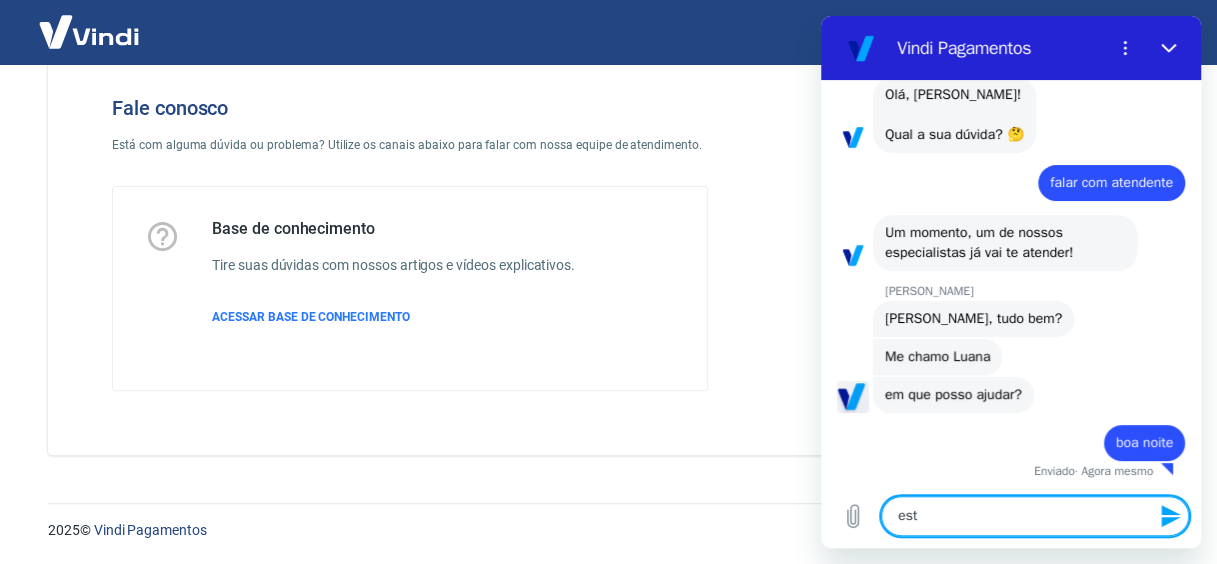 type on "esto" 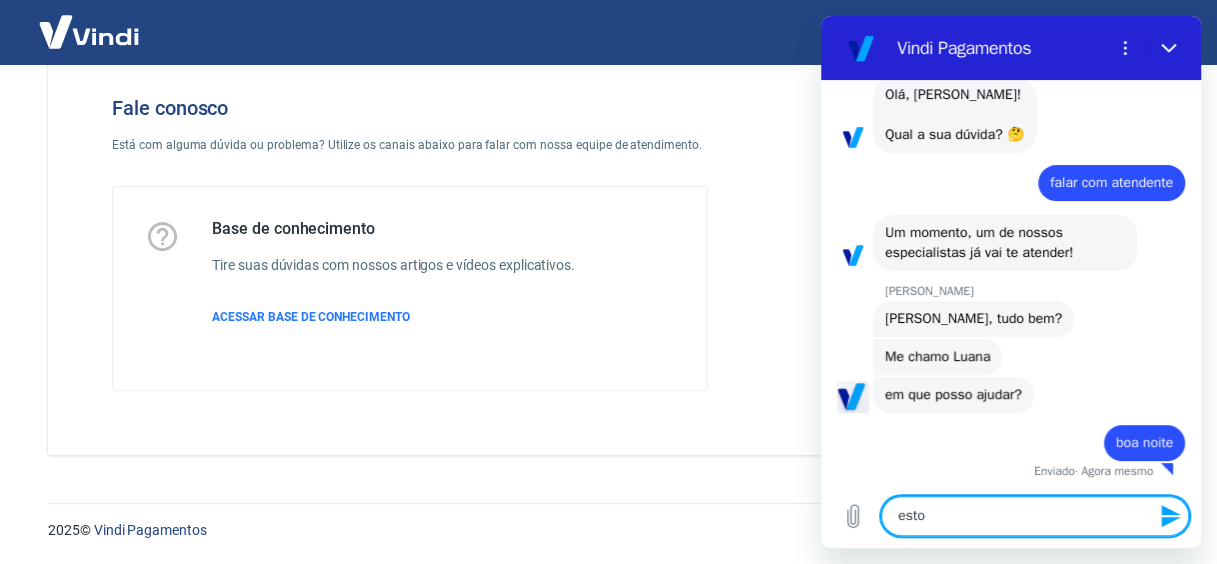 type on "estou" 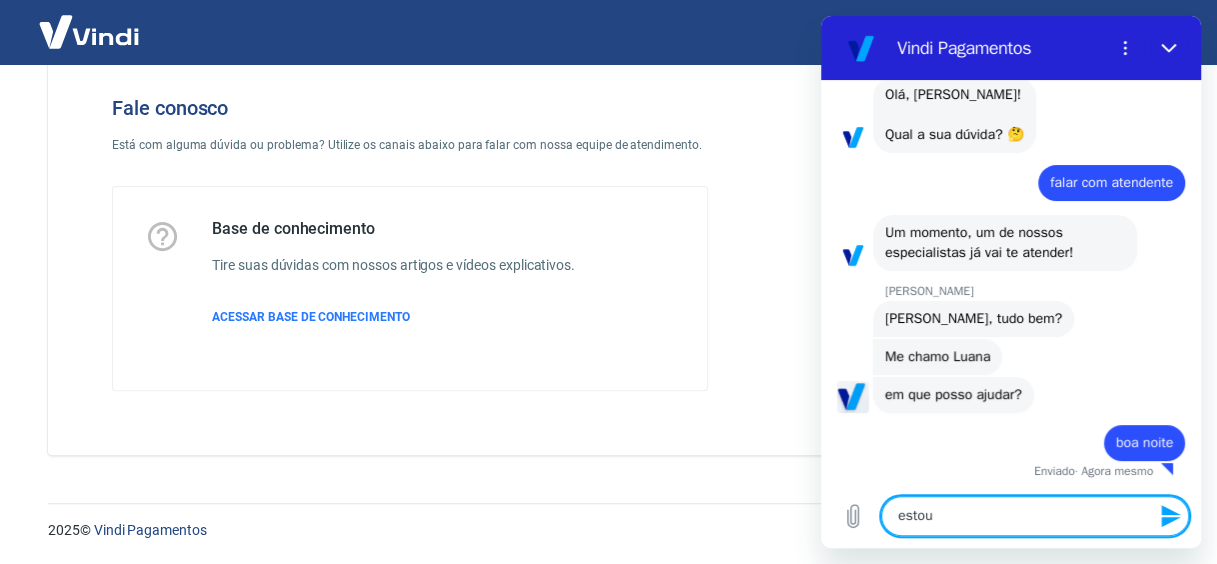 type on "estou" 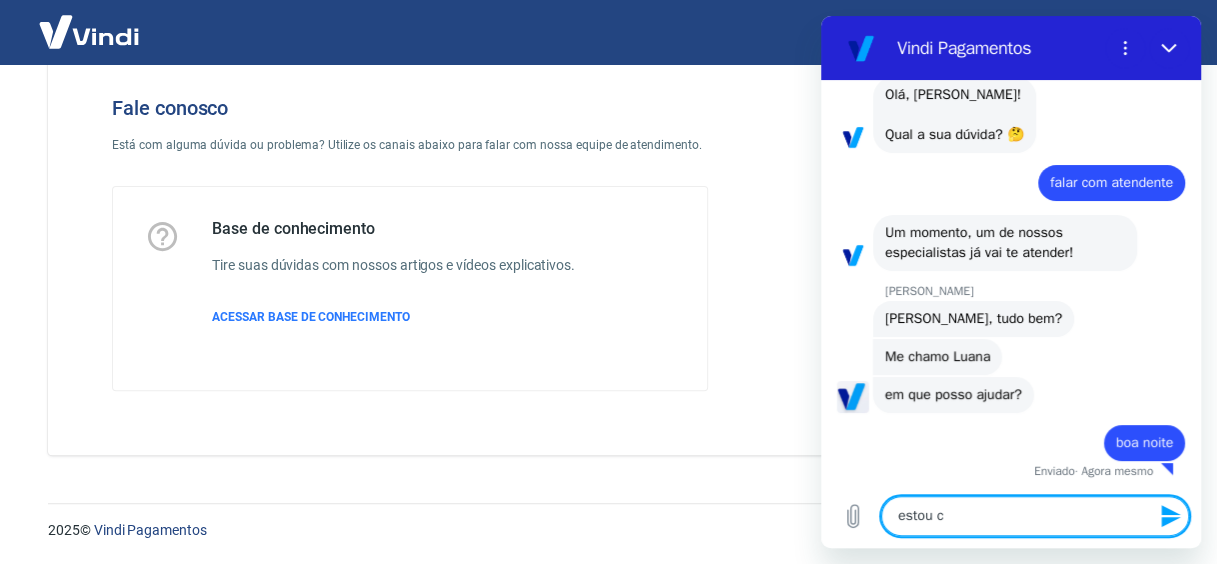 type on "estou co" 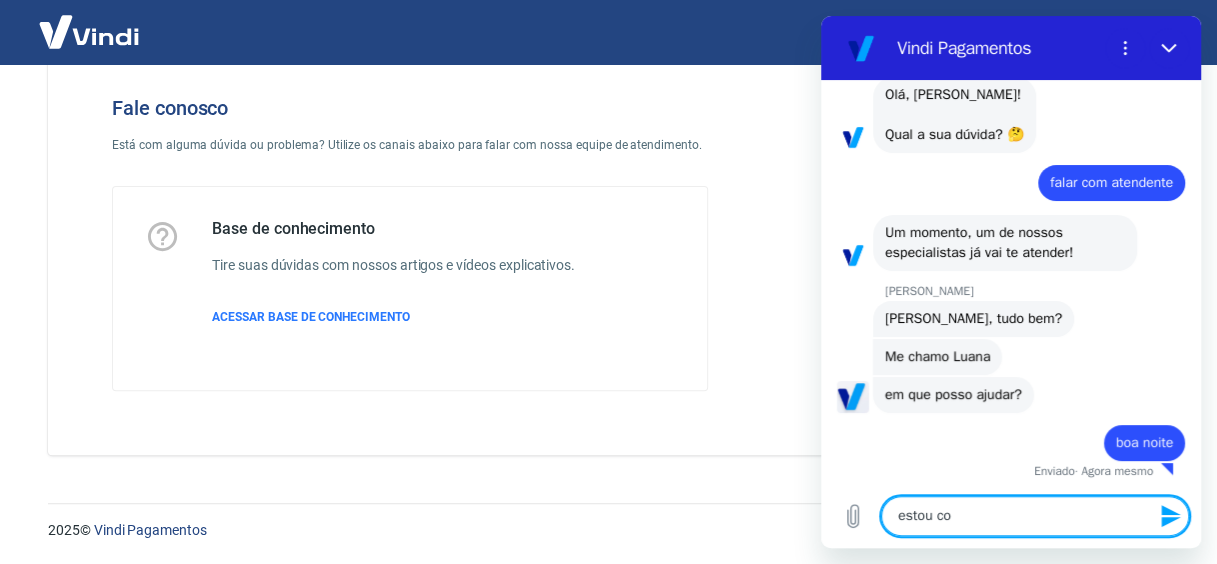 type on "estou com" 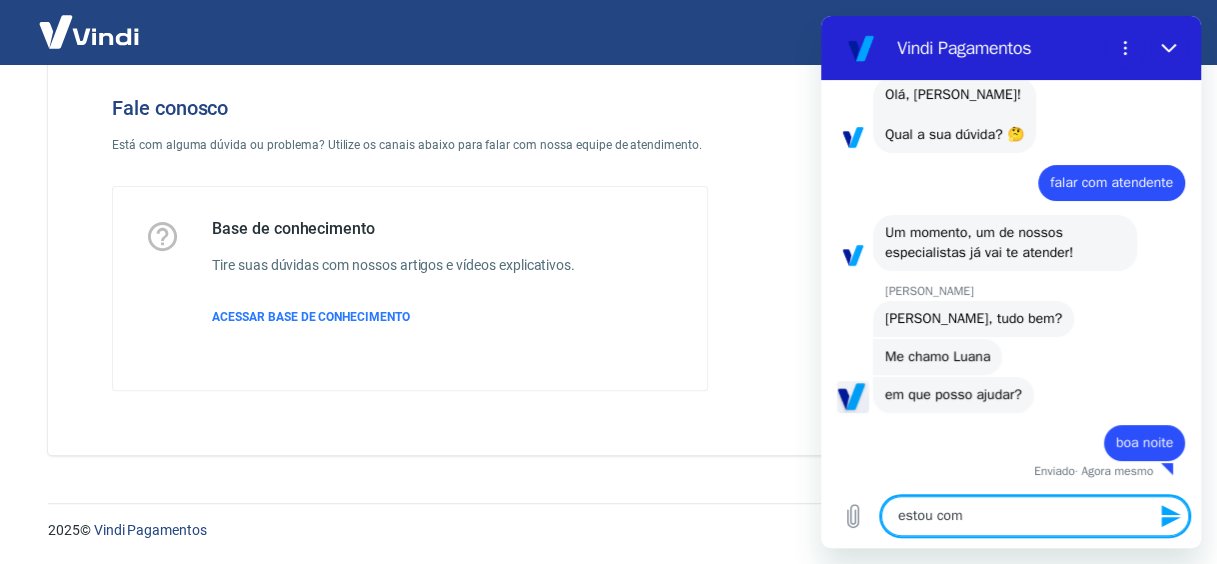 type on "estou com" 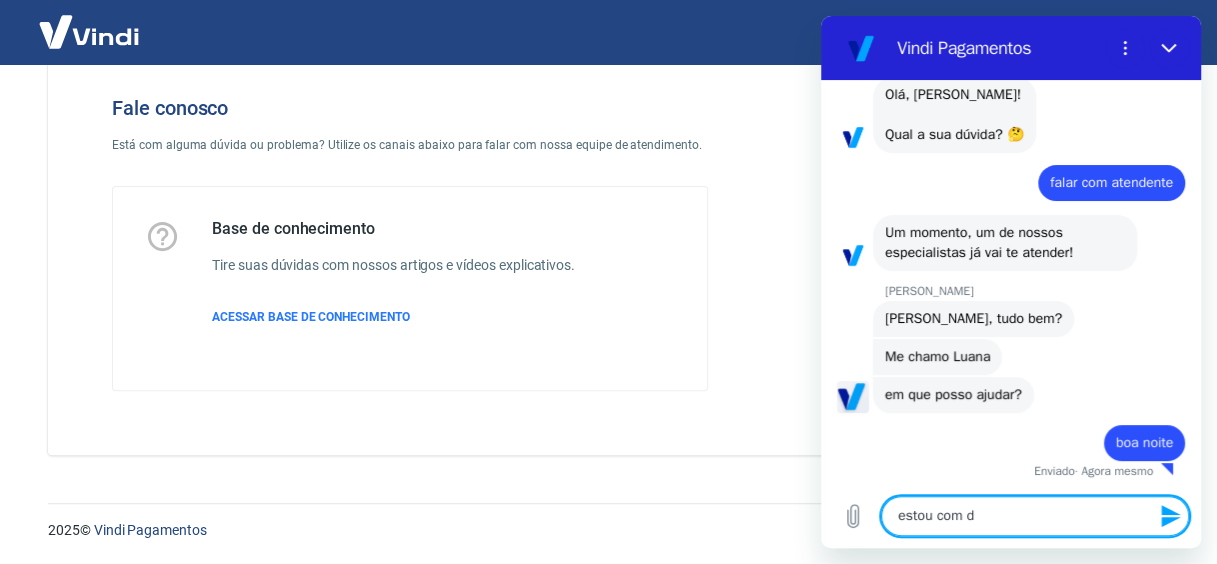 type on "estou com di" 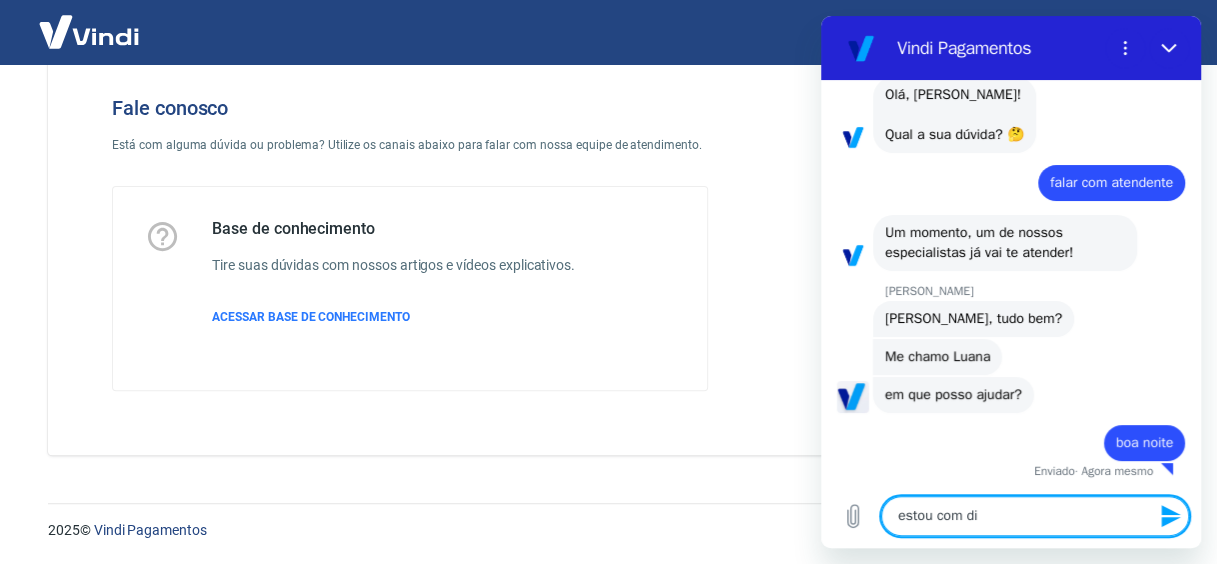 type on "estou com dif" 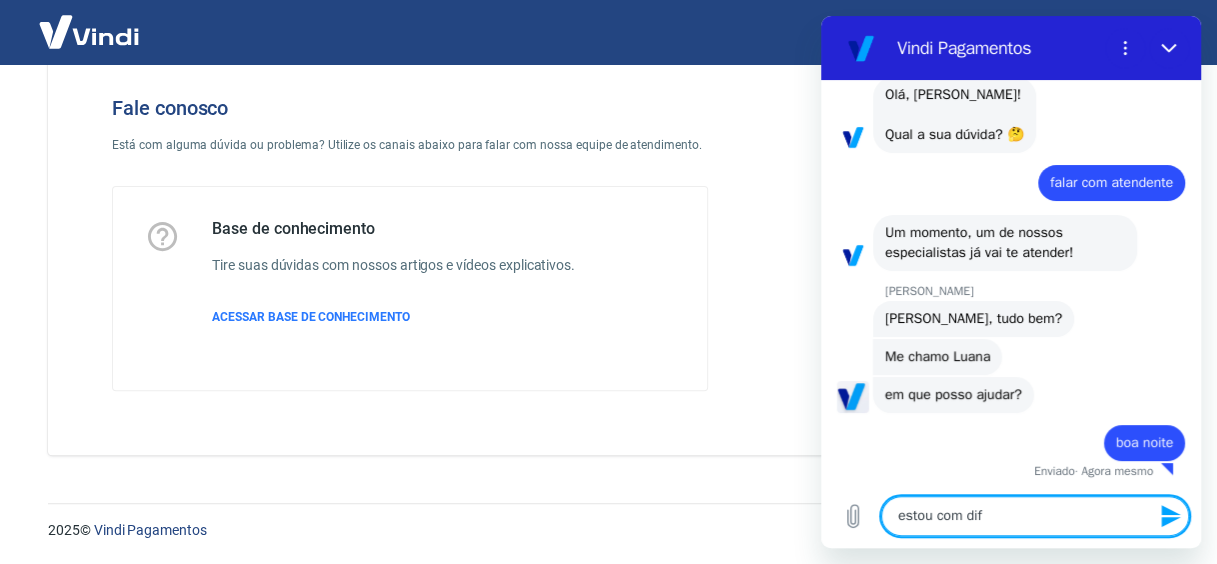 type on "estou com difi" 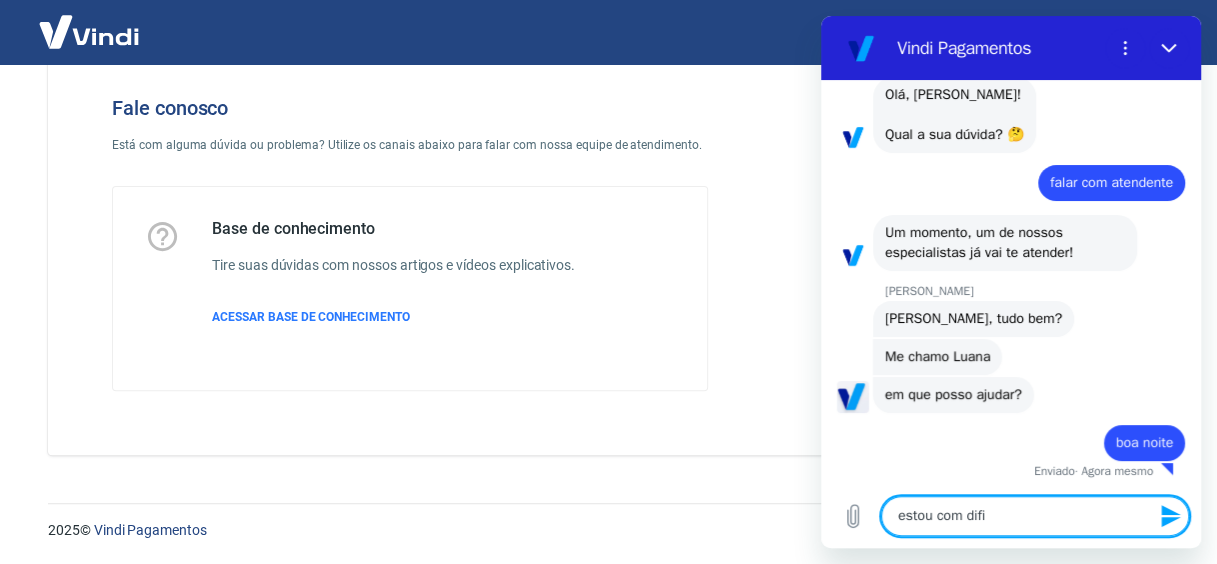 type on "estou com dific" 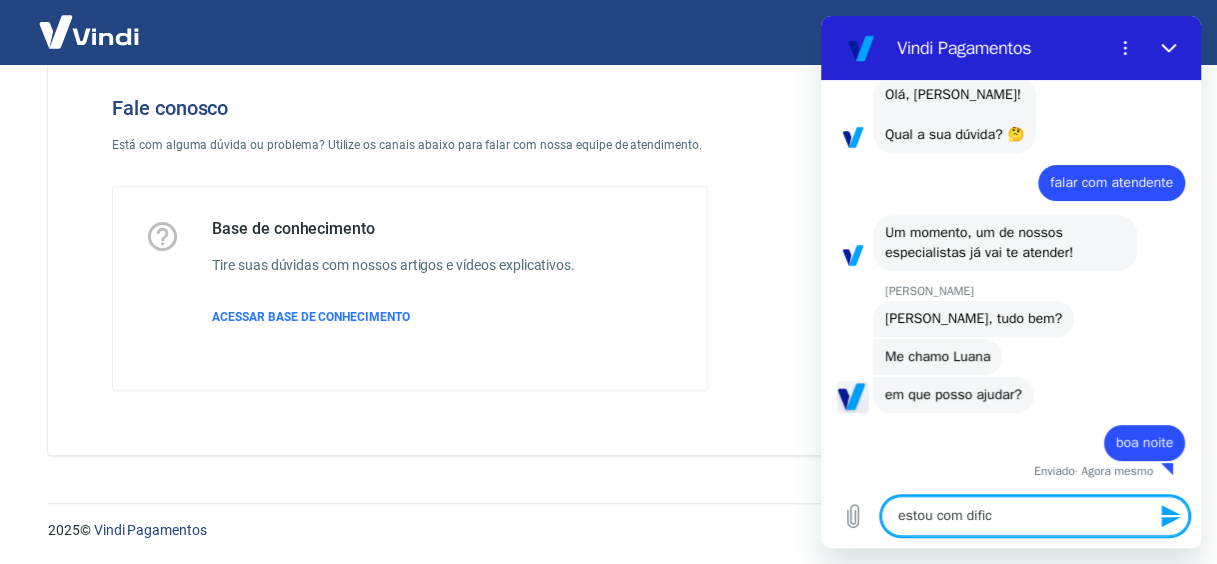 type on "estou com dificu" 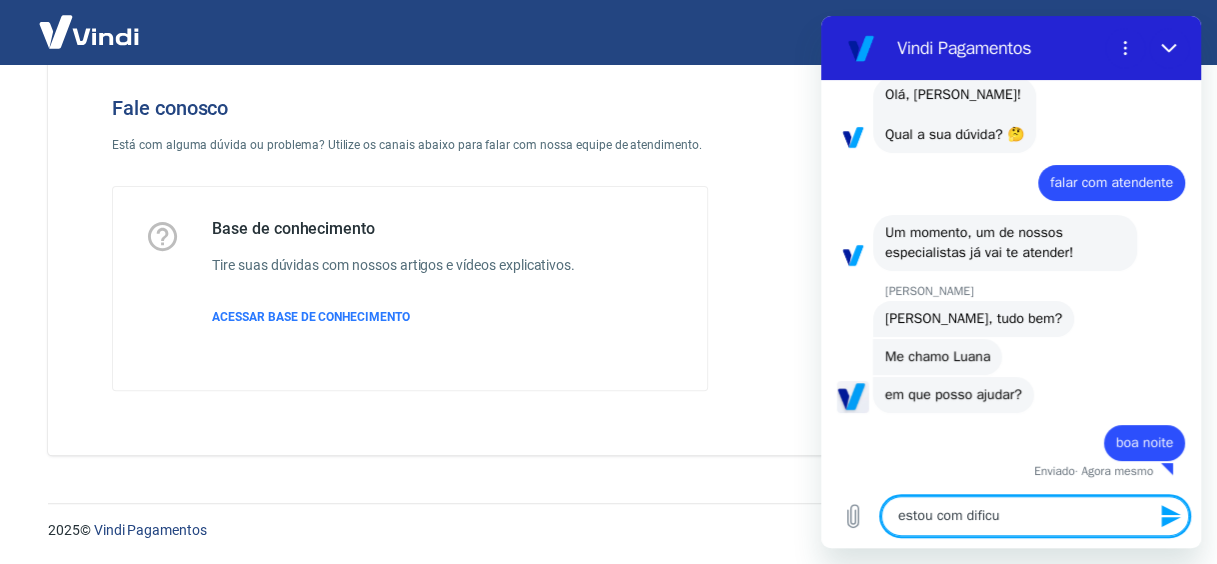 type on "estou com dificul" 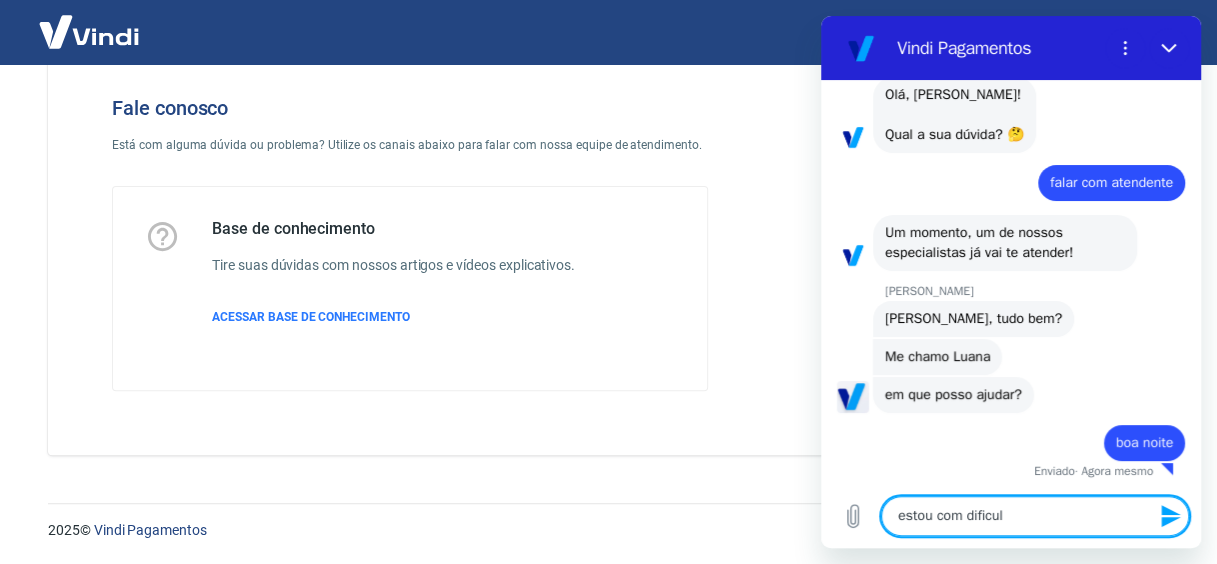 type on "estou com dificuld" 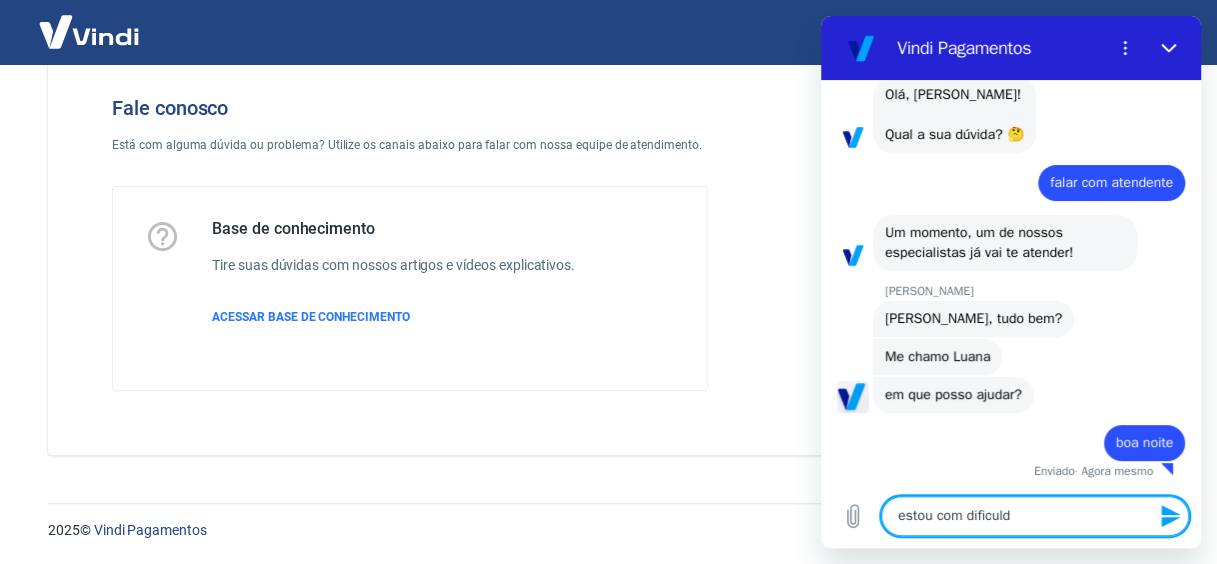 type on "estou com dificulda" 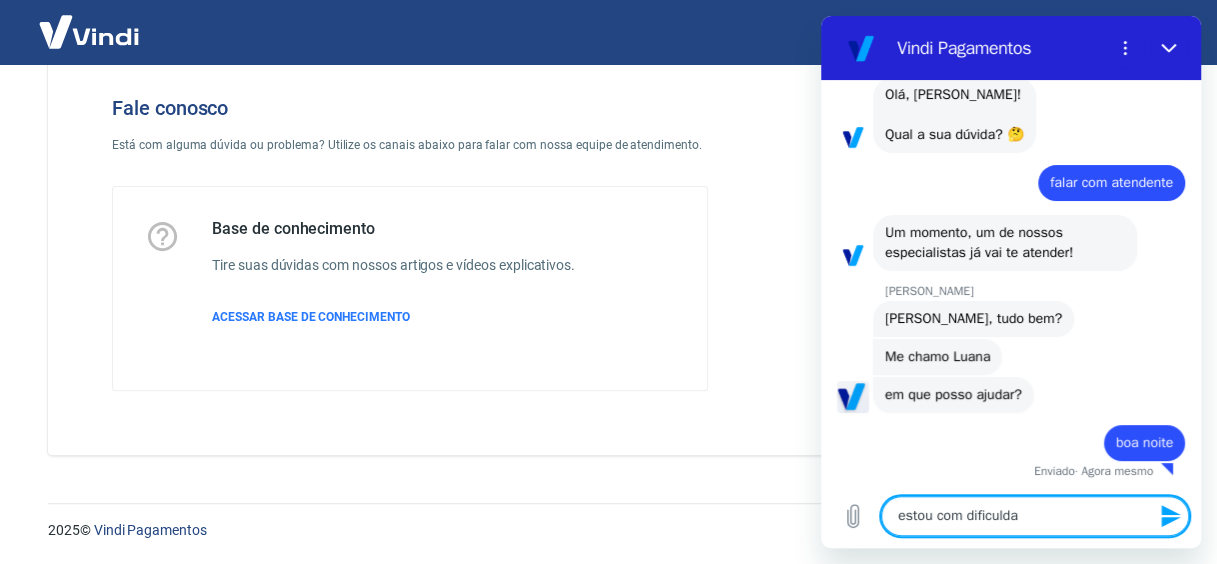 type on "estou com dificuldad" 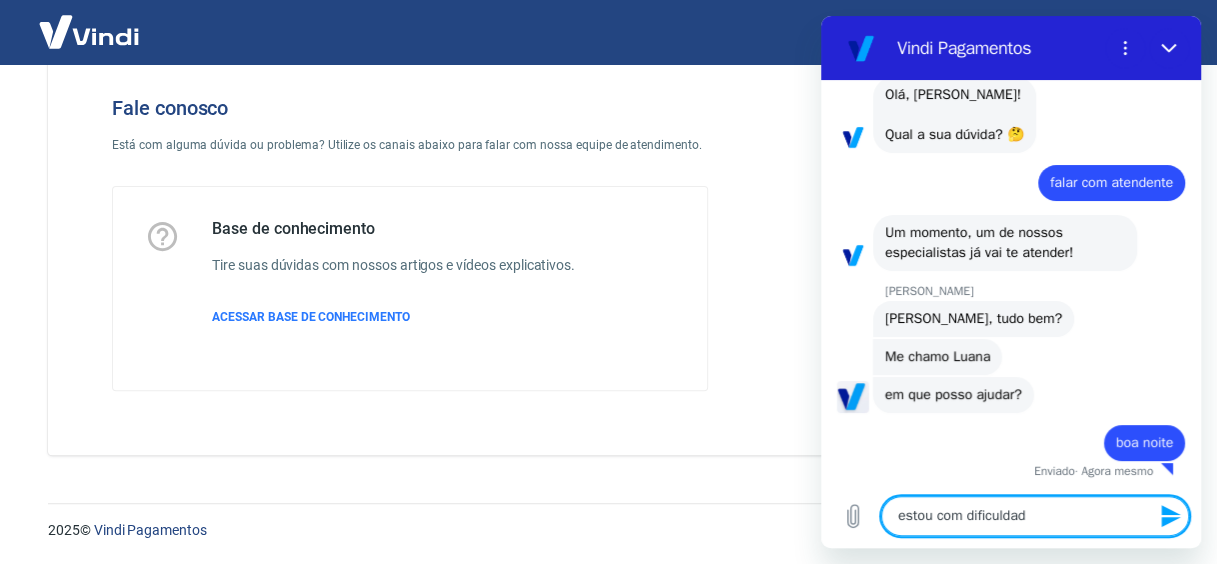 type on "estou com dificuldade" 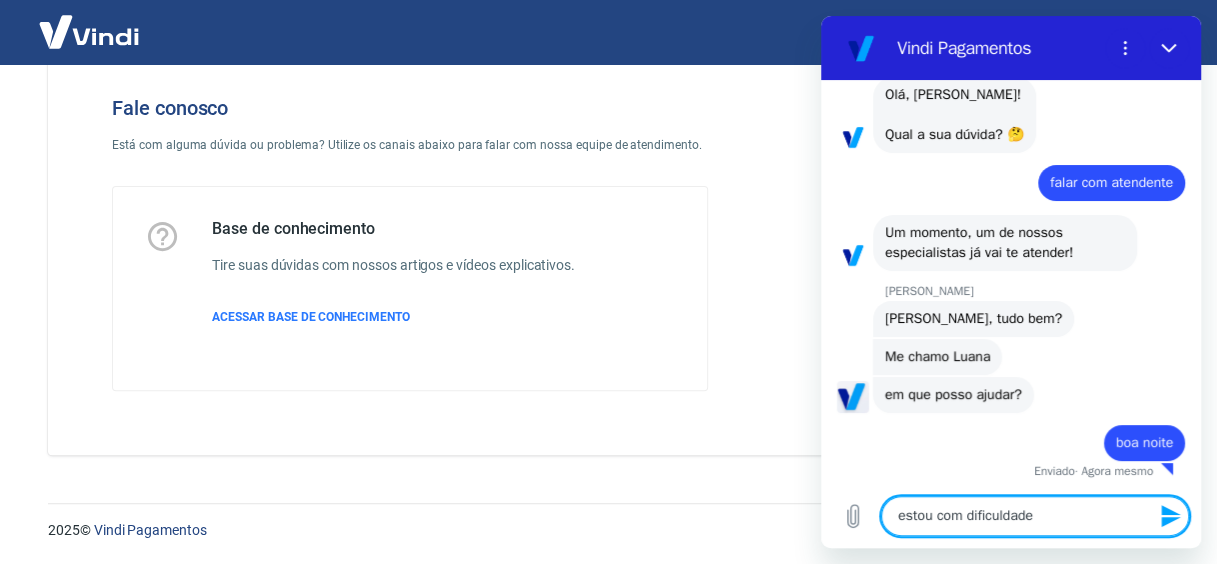 type on "estou com dificuldade" 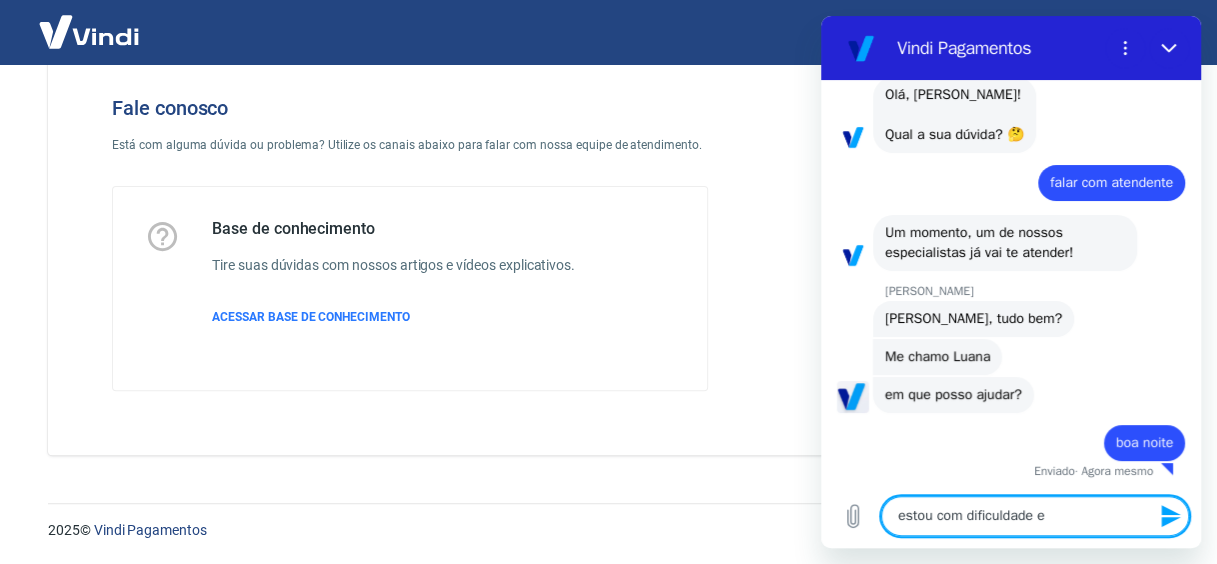 type on "estou com dificuldade em" 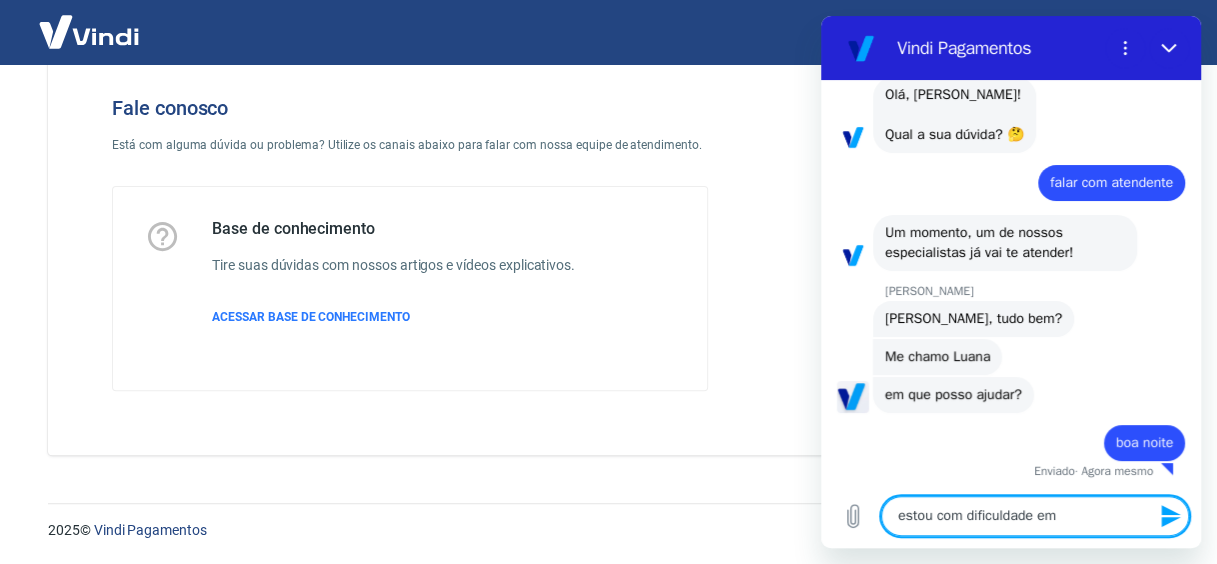 type on "estou com dificuldade em" 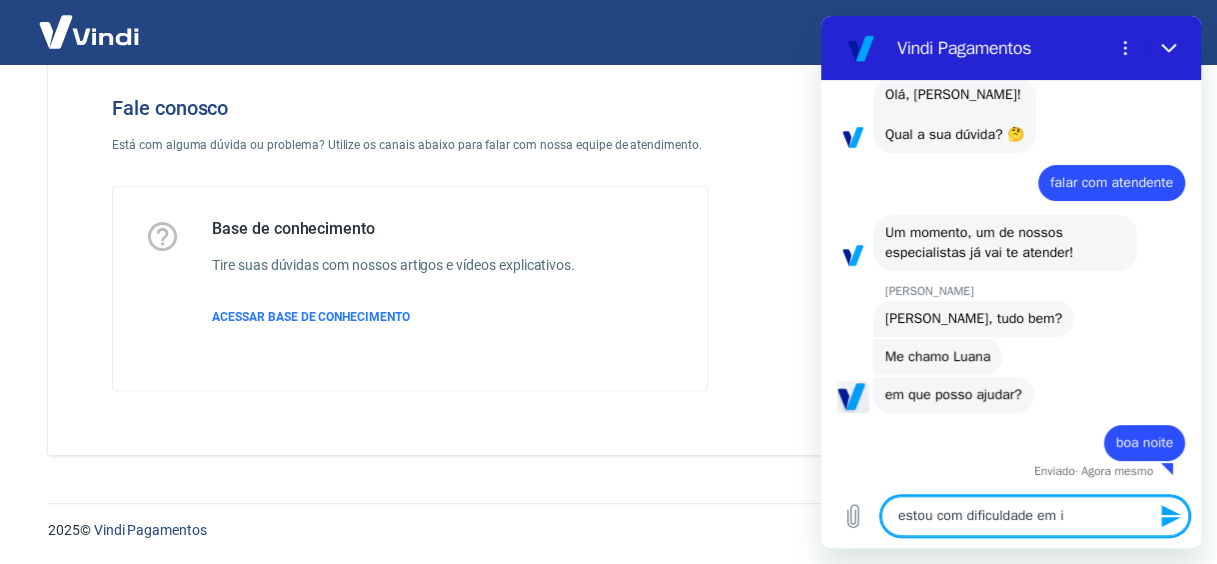 type on "estou com dificuldade em in" 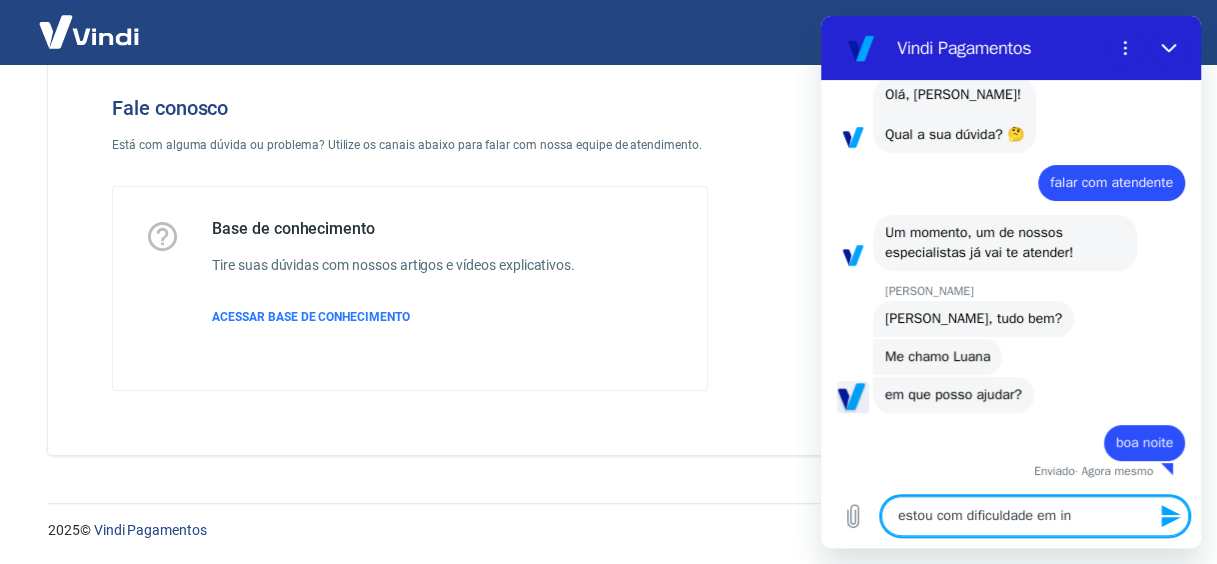 type on "estou com dificuldade em ins" 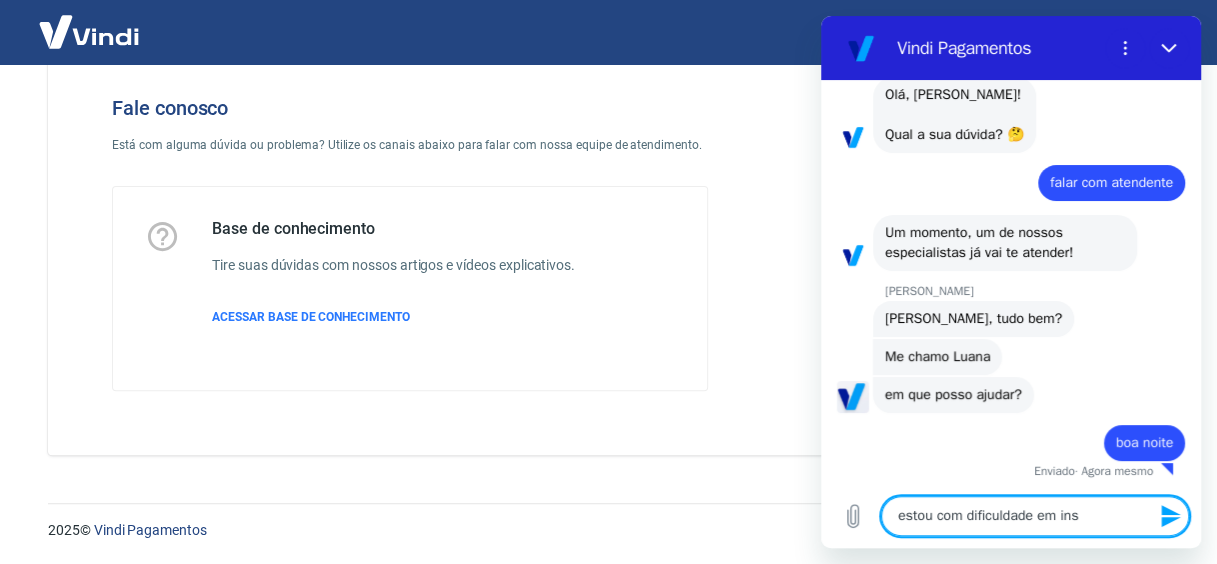 type on "x" 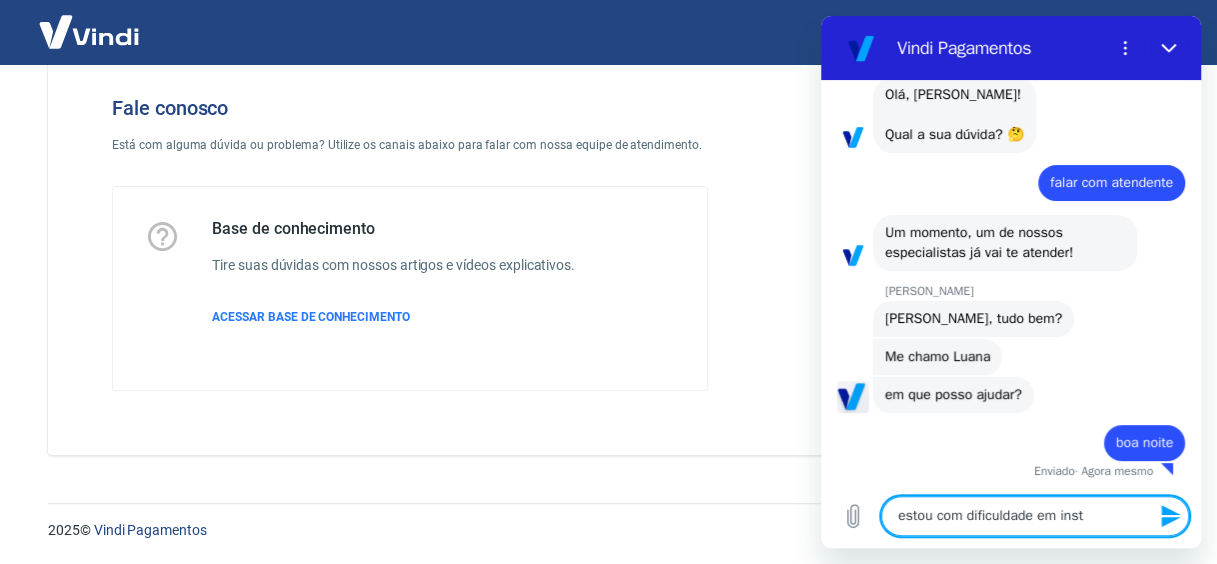 type on "estou com dificuldade em insta" 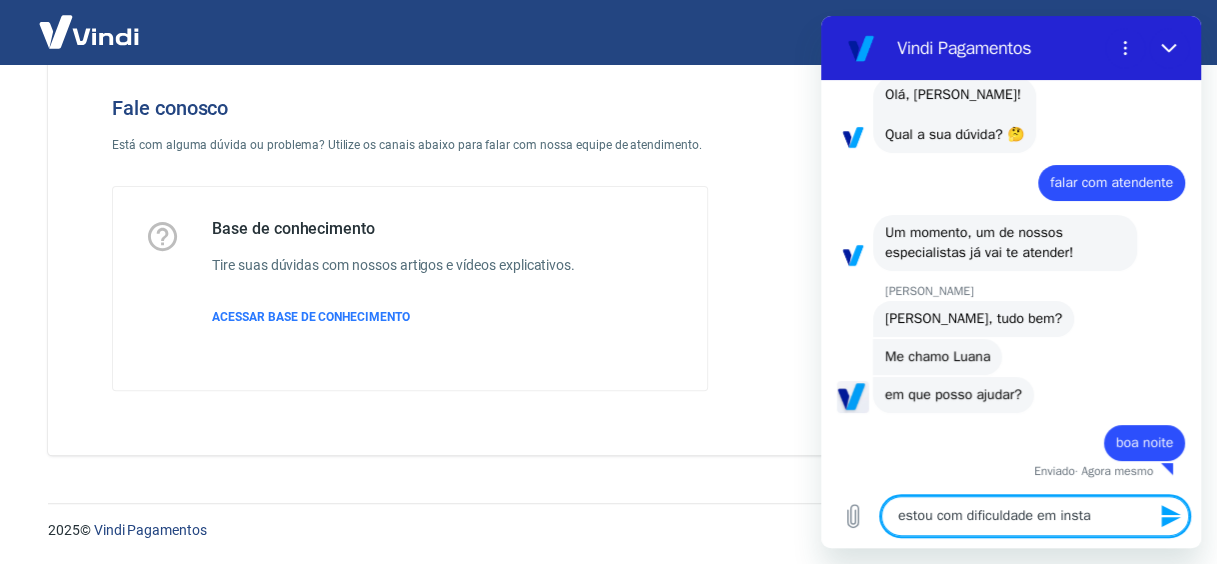 type on "estou com dificuldade em instal" 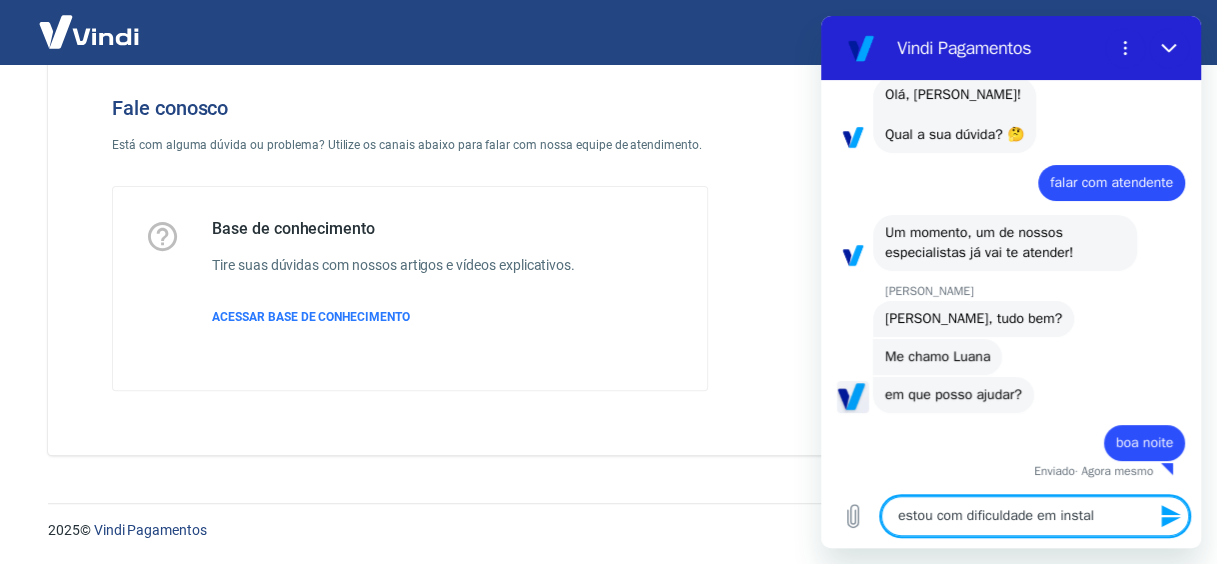type on "estou com dificuldade em instala" 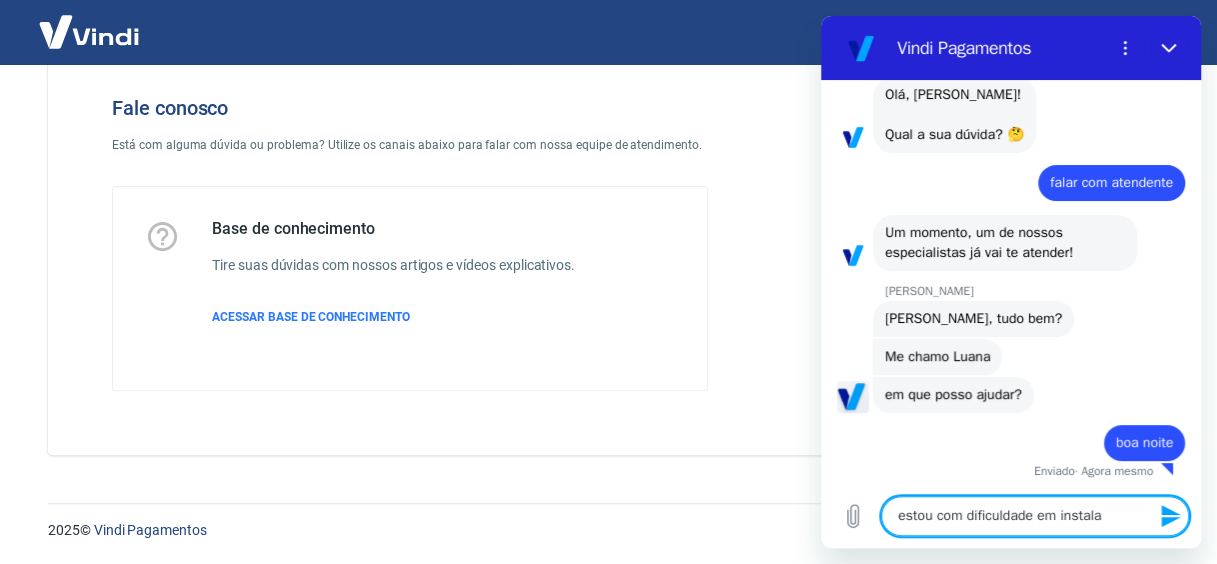 type on "estou com dificuldade em instalar" 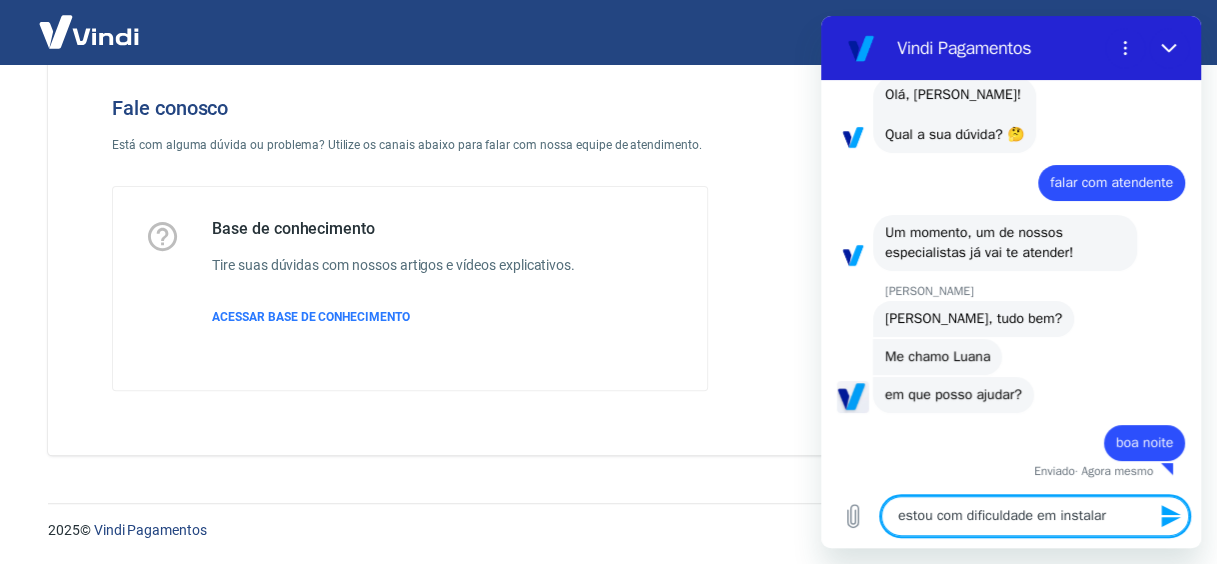 type on "estou com dificuldade em instalar" 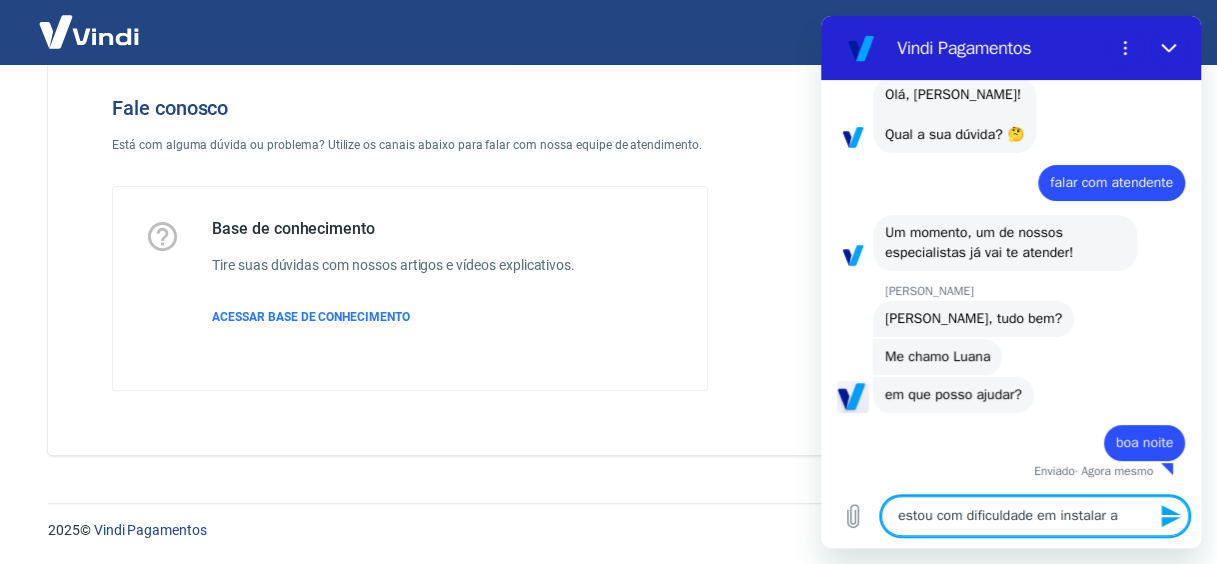 type on "estou com dificuldade em instalar a" 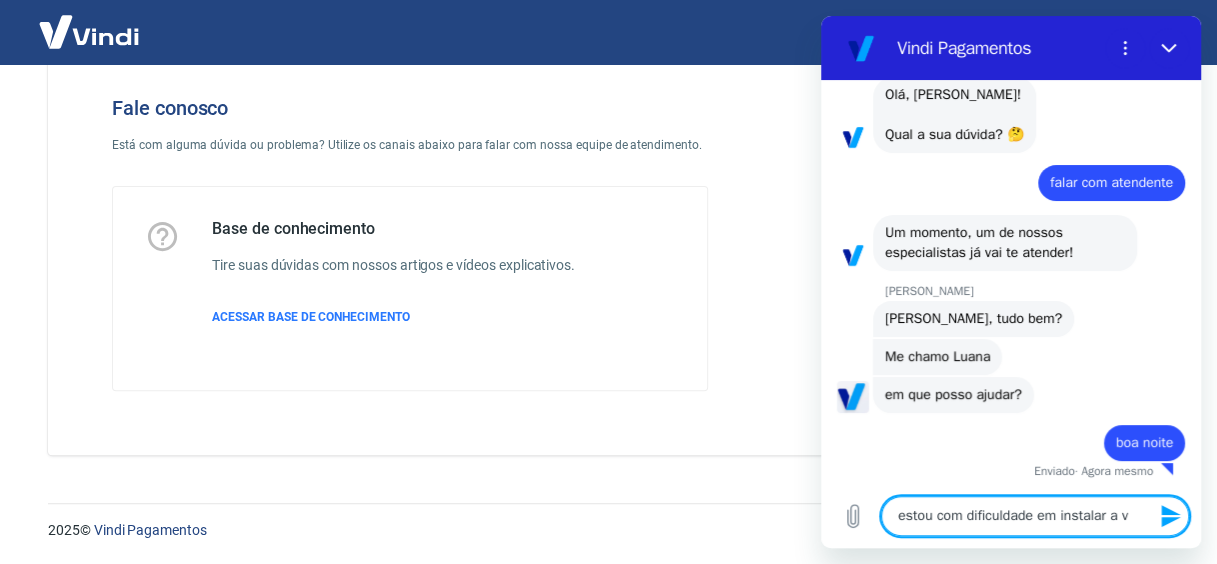 type on "estou com dificuldade em instalar a vi" 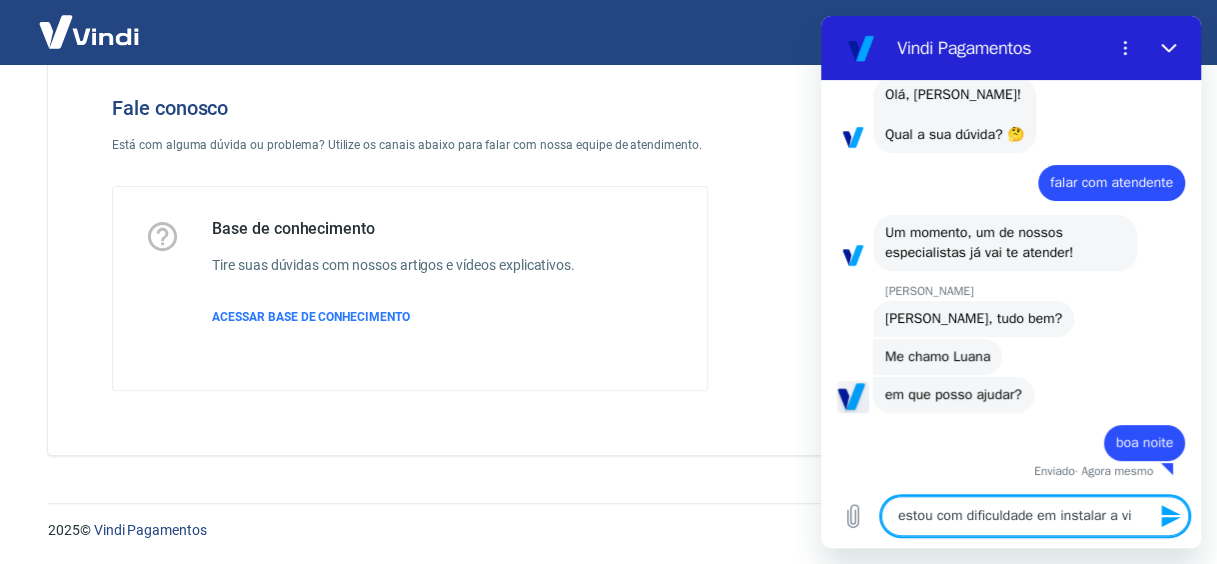 type on "x" 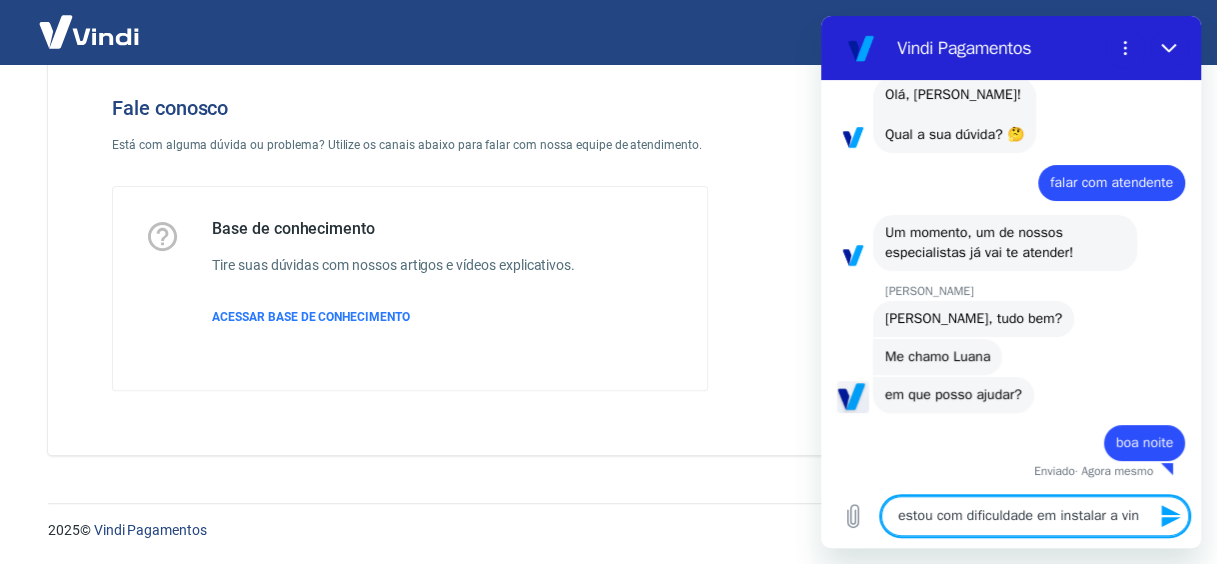 type on "estou com dificuldade em instalar a vind" 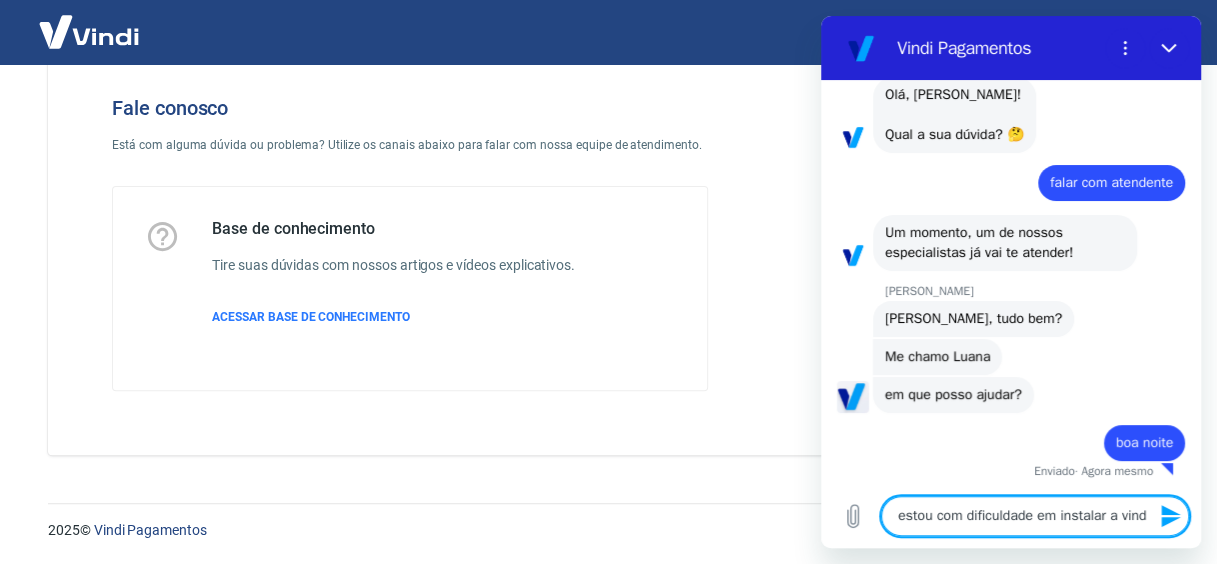 type on "estou com dificuldade em instalar a vindi" 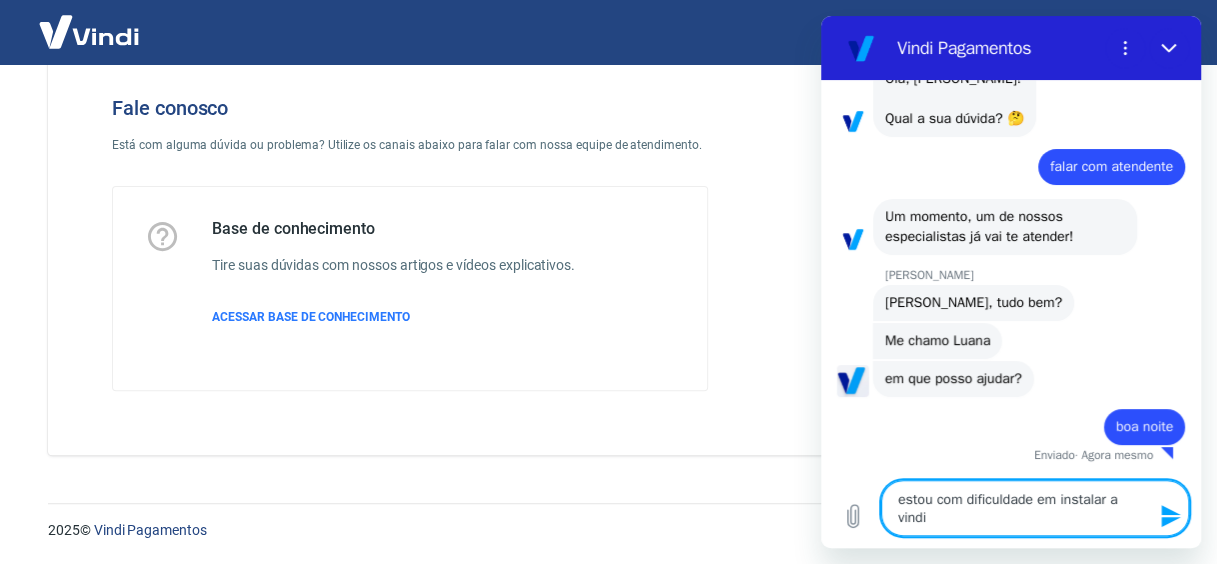 type on "estou com dificuldade em instalar a vindi" 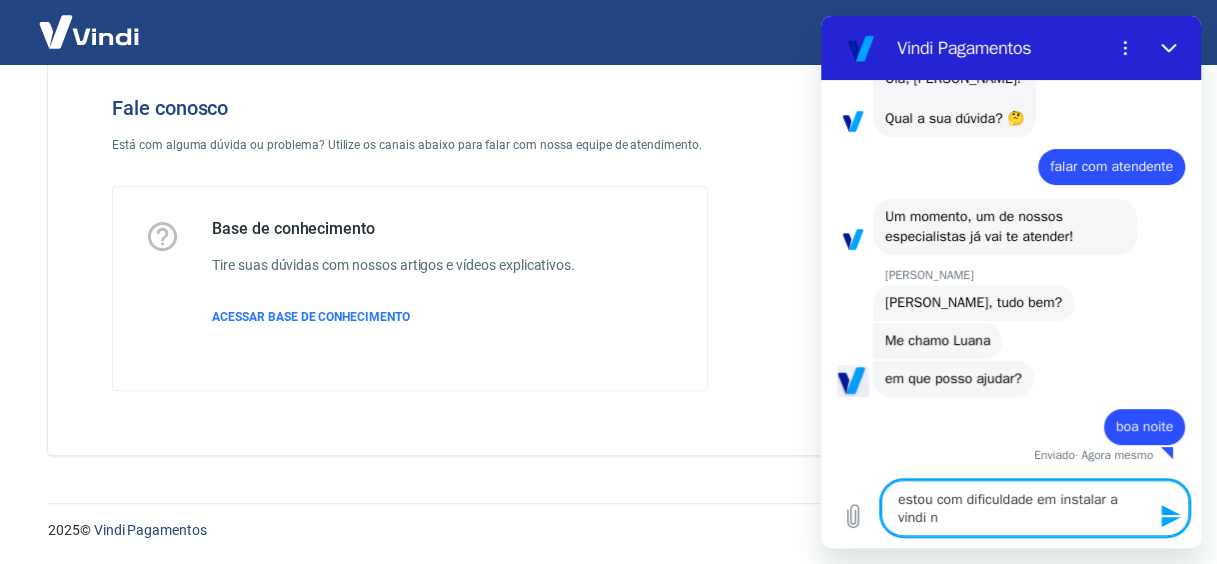 type on "x" 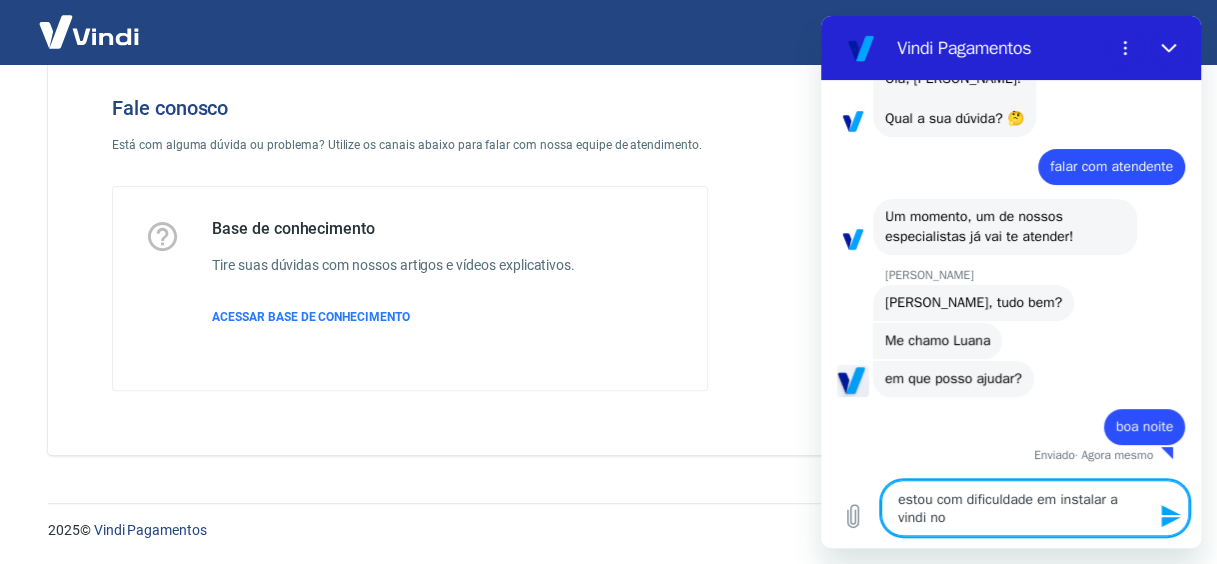 type on "estou com dificuldade em instalar a vindi no" 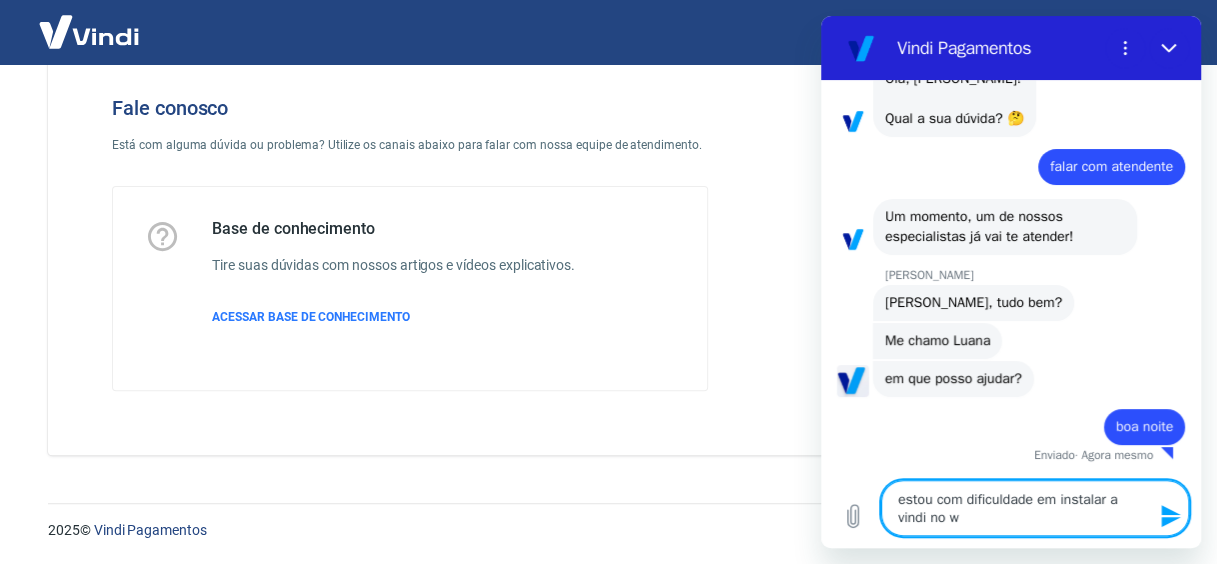 type on "x" 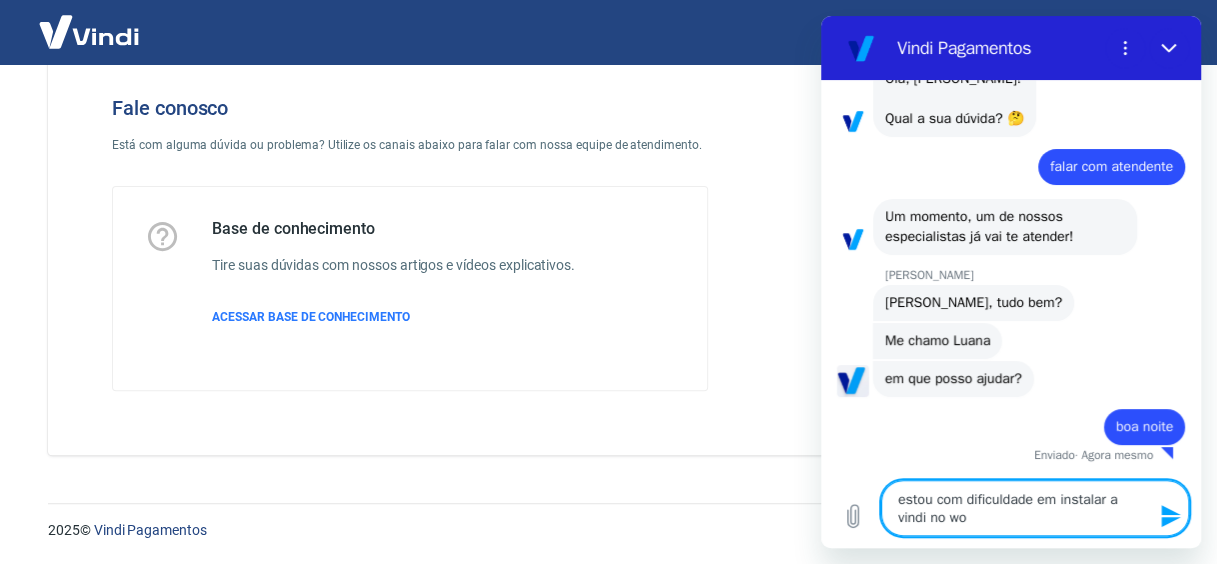 type on "estou com dificuldade em instalar a vindi no woo" 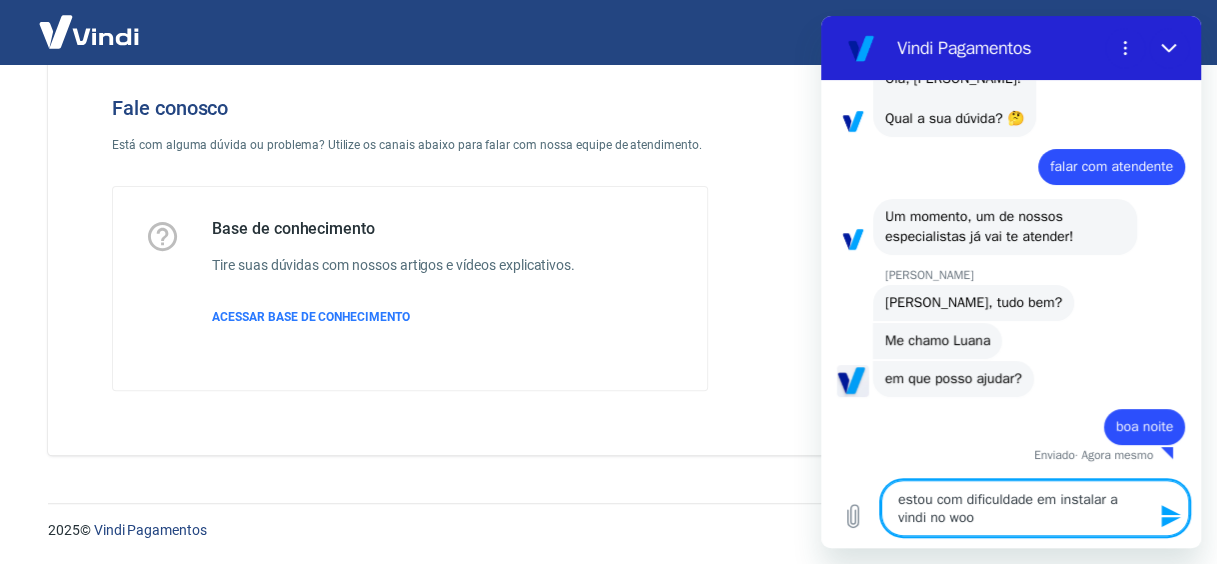 type on "estou com dificuldade em instalar a vindi no wooc" 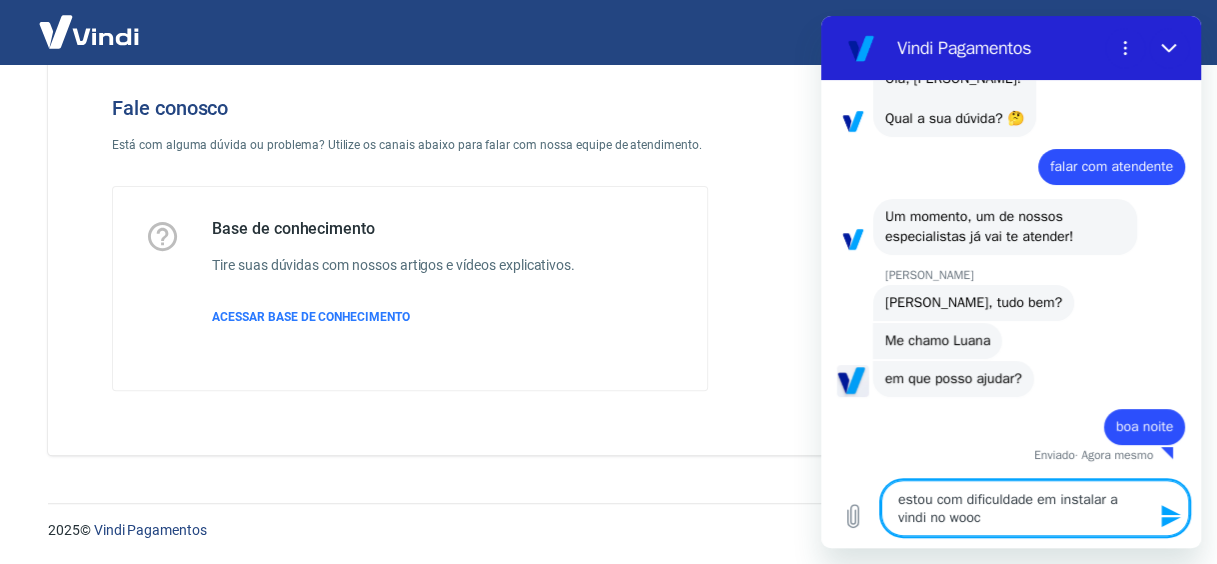type on "estou com dificuldade em instalar a vindi no wooco" 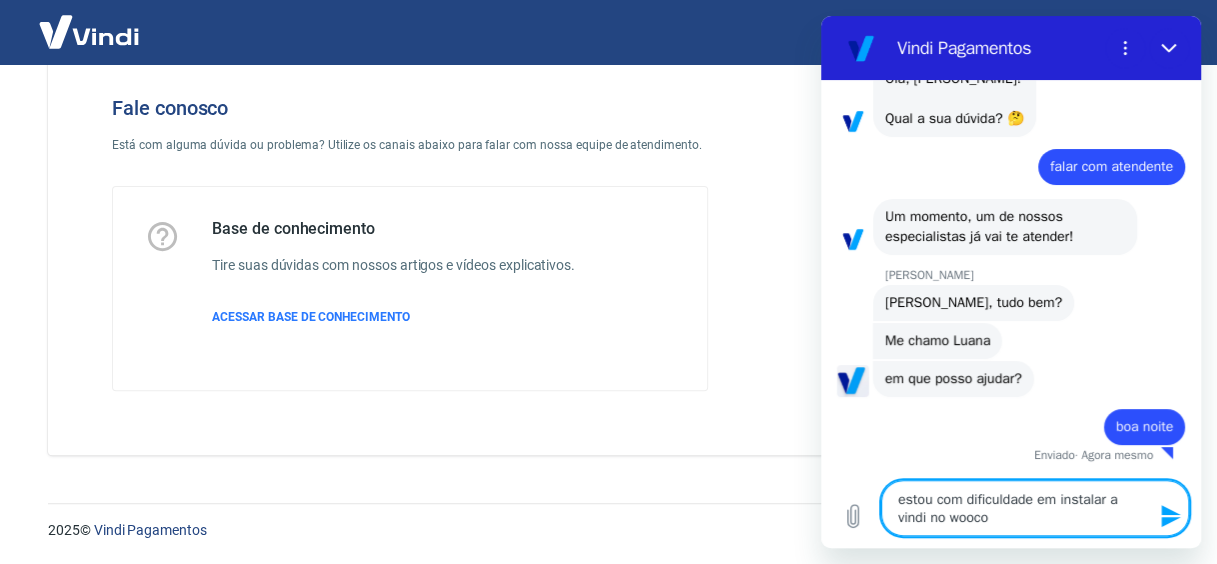 type on "estou com dificuldade em instalar a vindi no woocoe" 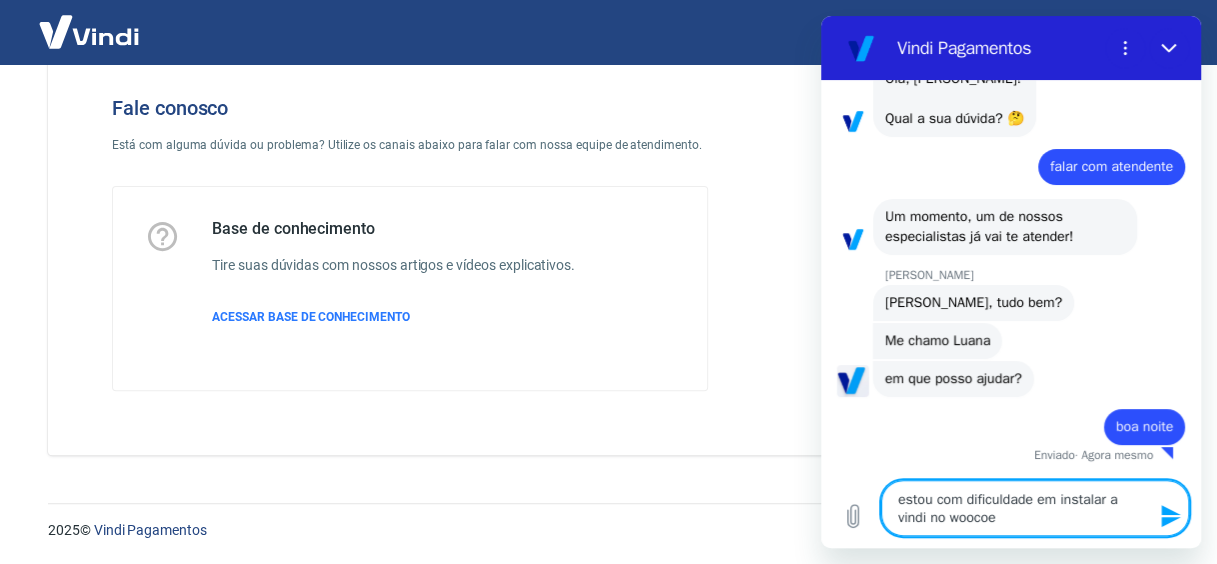 type on "estou com dificuldade em instalar a vindi no woocoem" 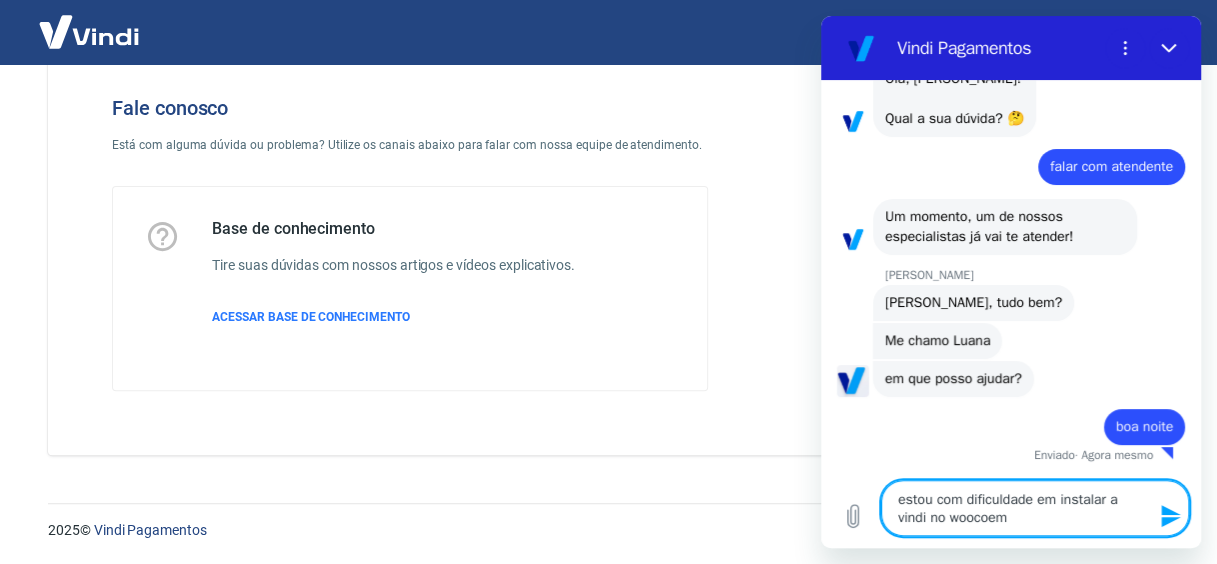 type on "estou com dificuldade em instalar a vindi no woocoemn" 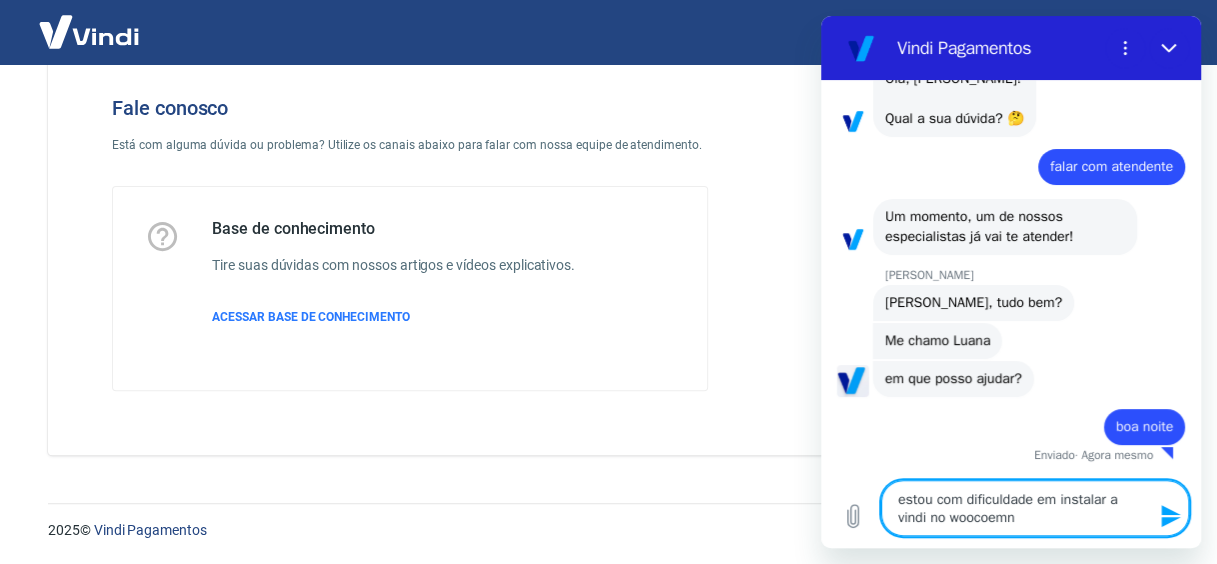 type on "estou com dificuldade em instalar a vindi no woocoemnr" 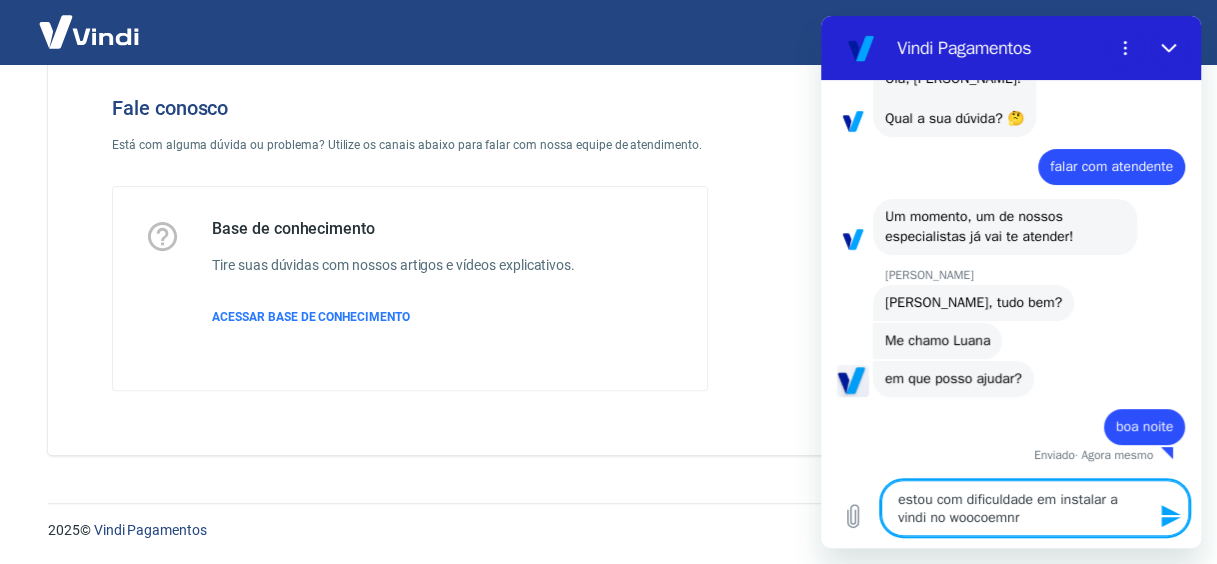 type on "estou com dificuldade em instalar a vindi no woocoemn" 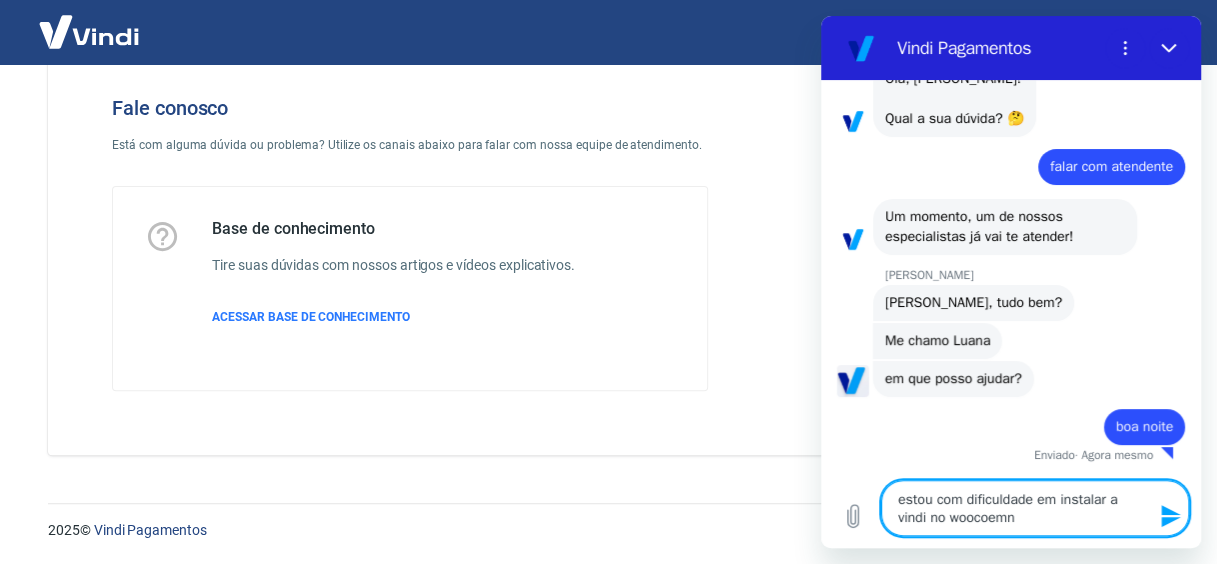 type on "estou com dificuldade em instalar a vindi no woocoem" 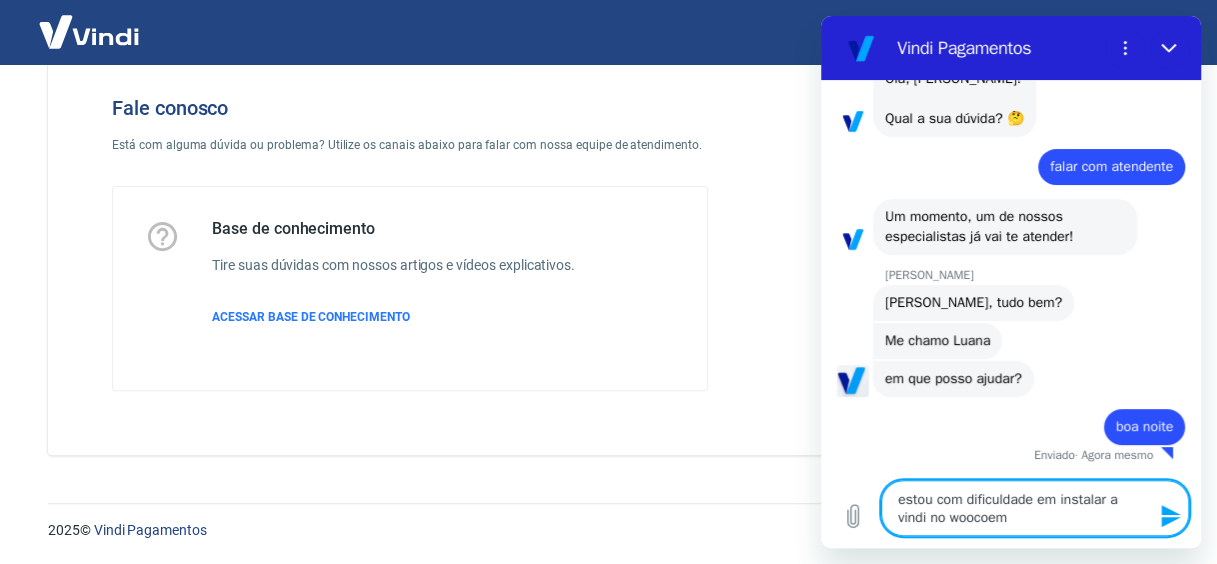 type on "estou com dificuldade em instalar a vindi no woocoeme" 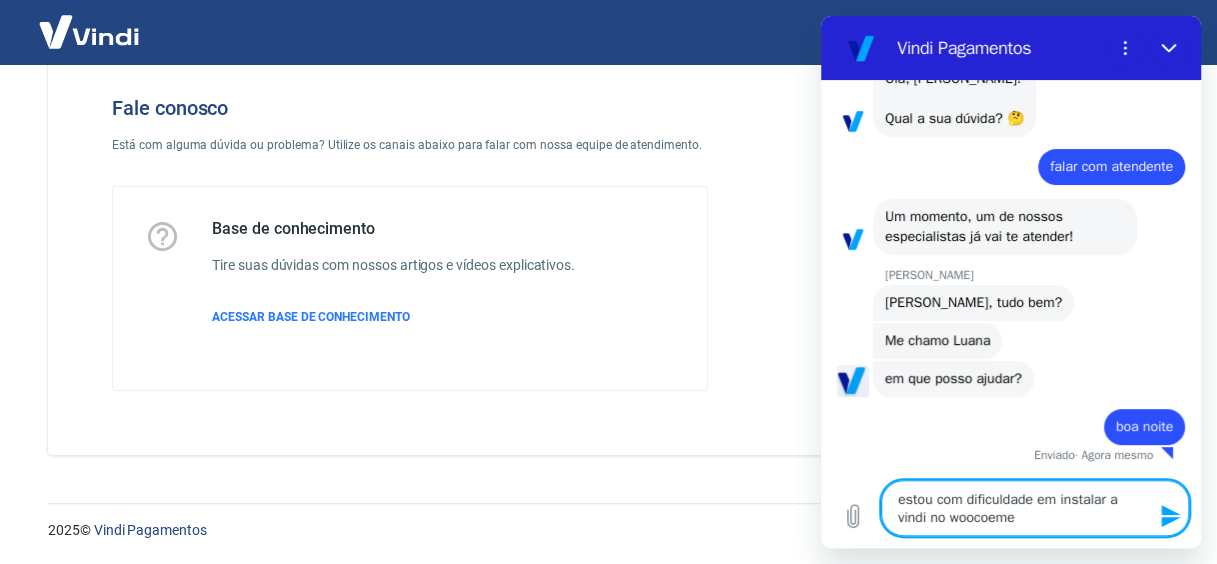 type on "estou com dificuldade em instalar a vindi no woocoemer" 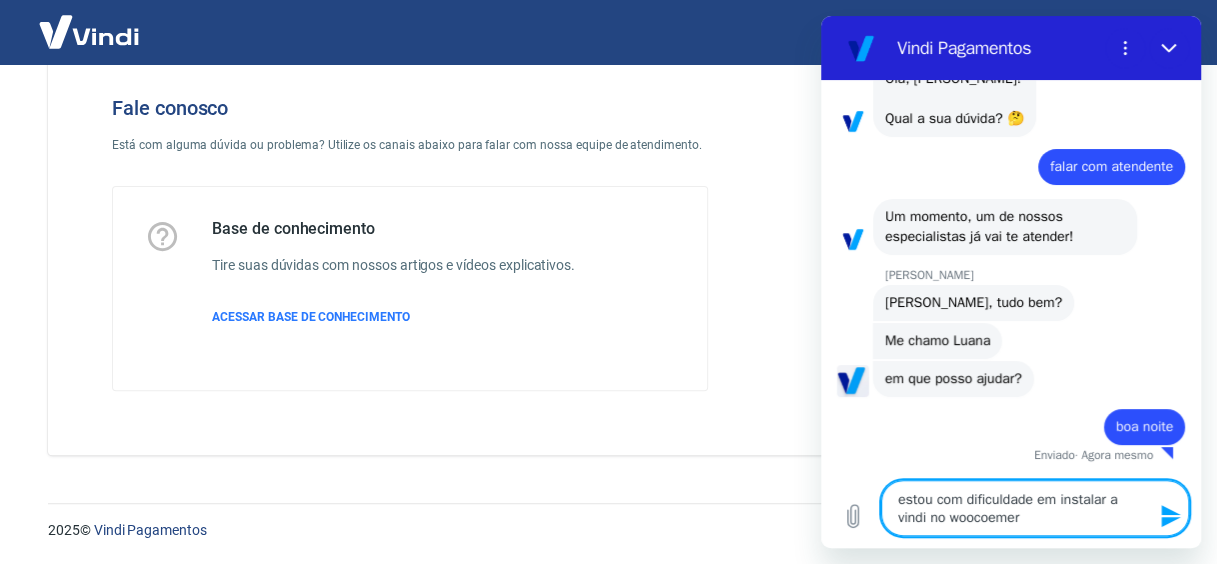 type on "estou com dificuldade em instalar a vindi no woocoemerc" 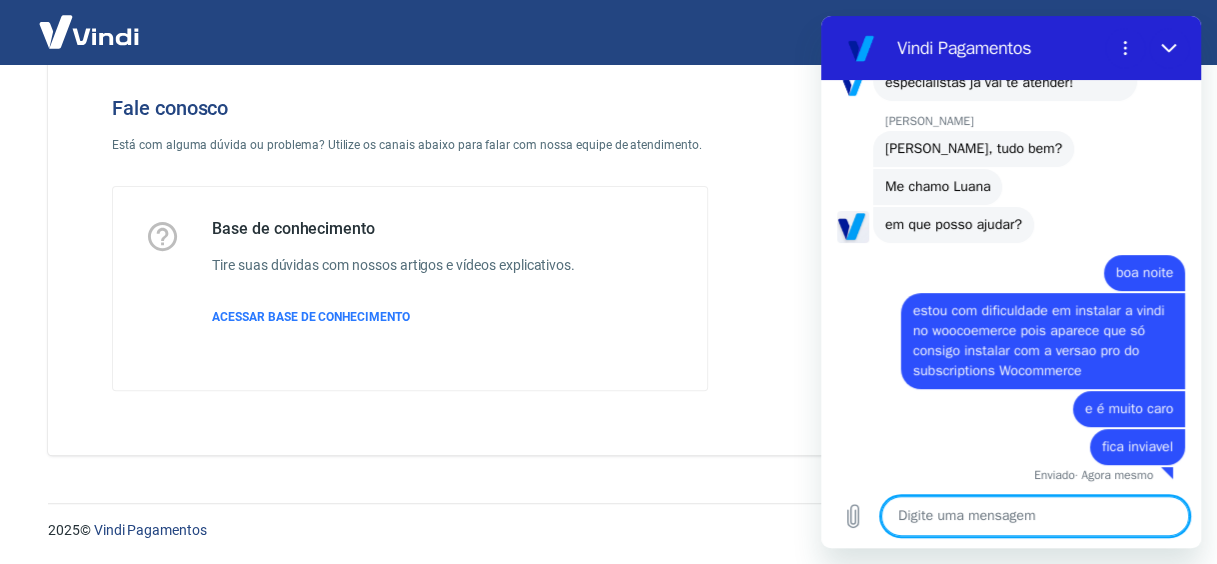 scroll, scrollTop: 303, scrollLeft: 0, axis: vertical 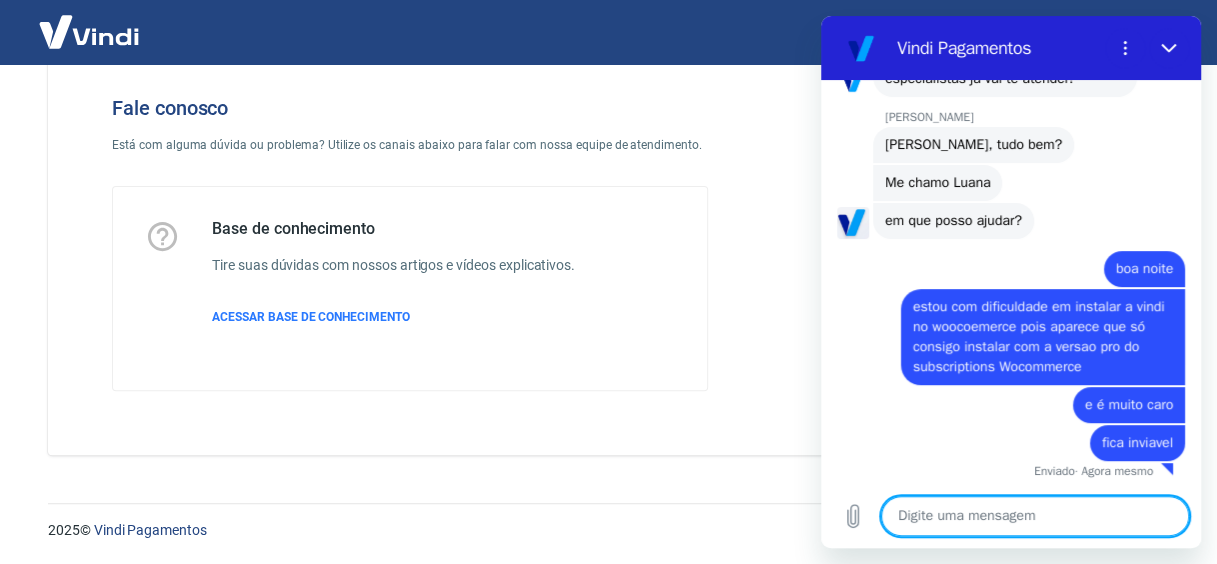 click at bounding box center [1035, 516] 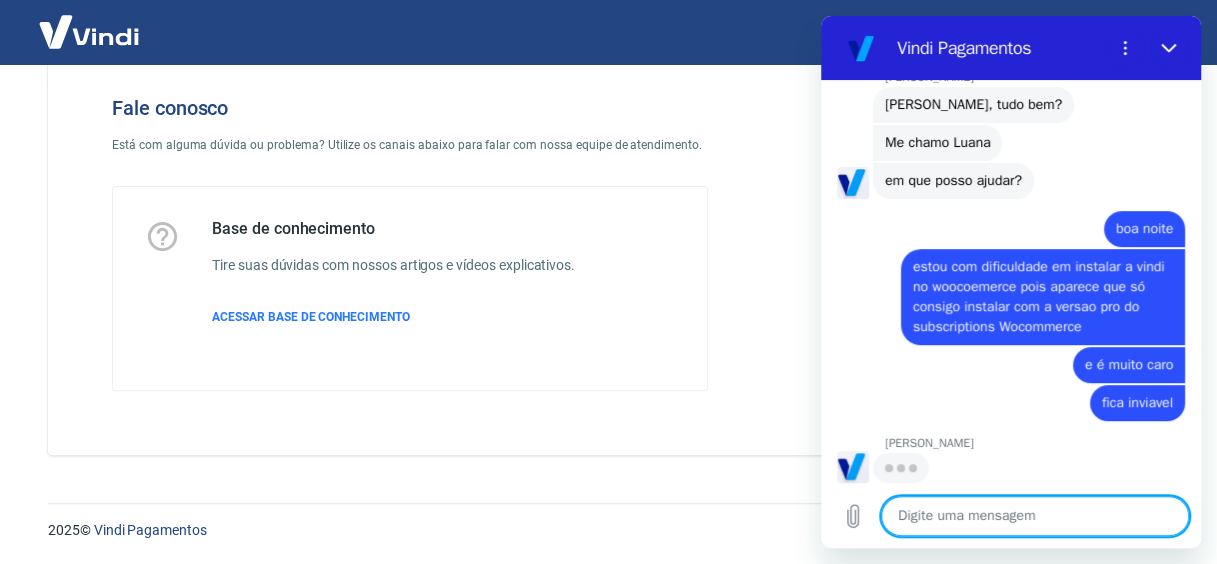 scroll, scrollTop: 341, scrollLeft: 0, axis: vertical 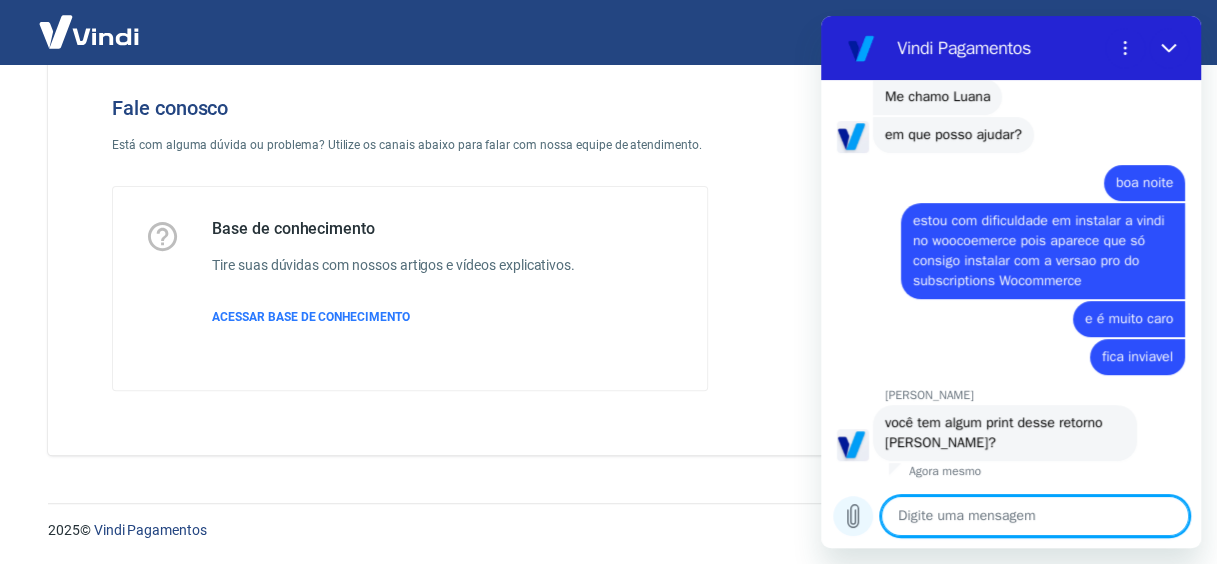 click 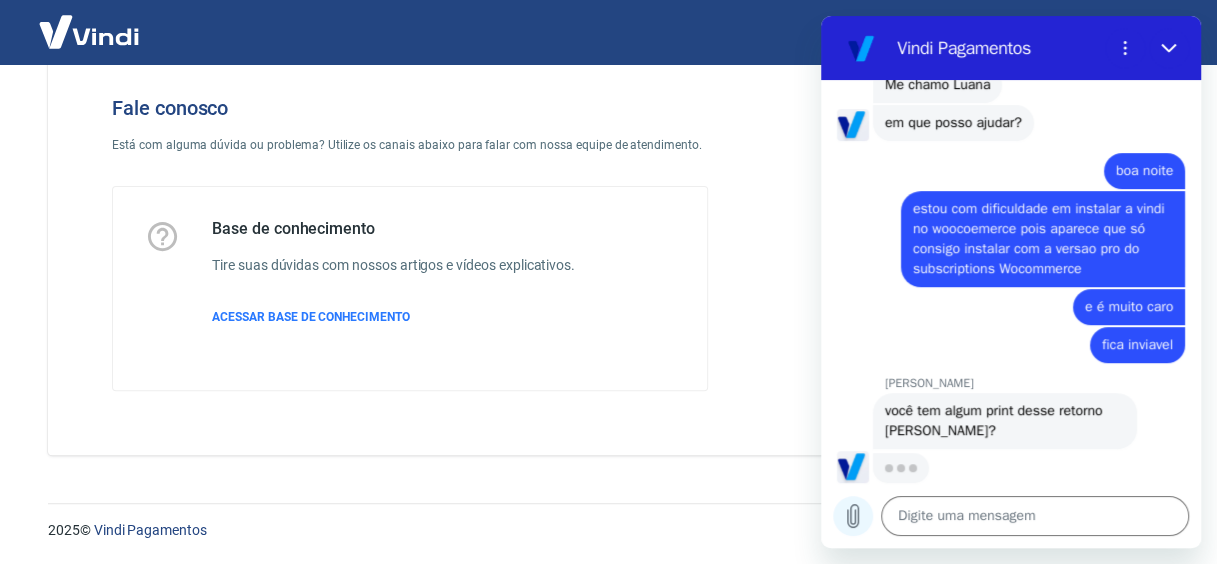 scroll, scrollTop: 399, scrollLeft: 0, axis: vertical 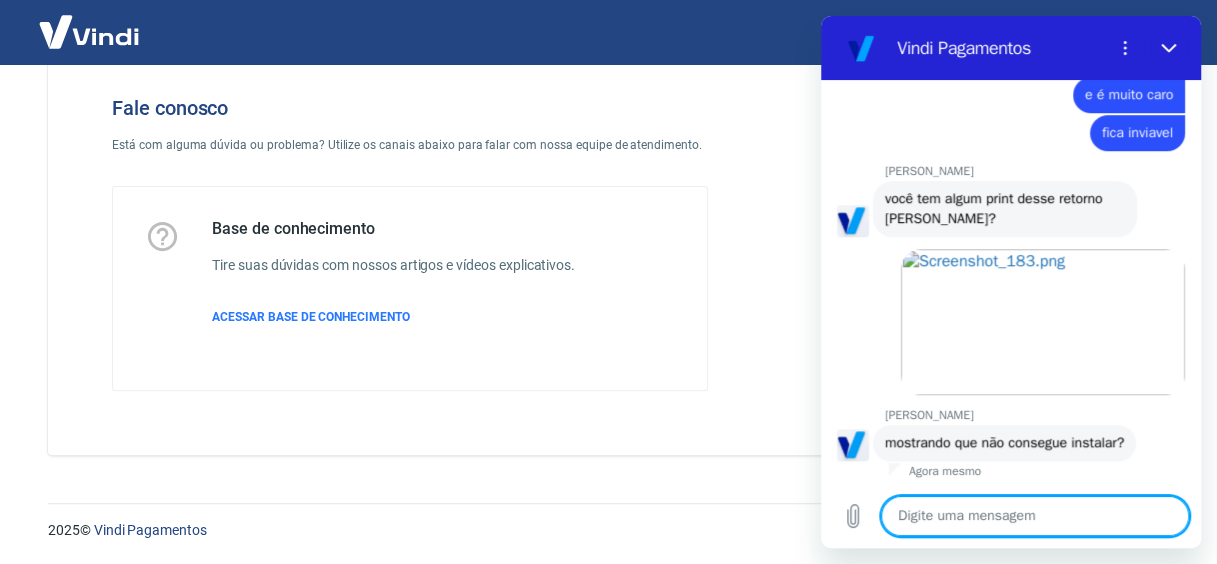 click at bounding box center [1035, 516] 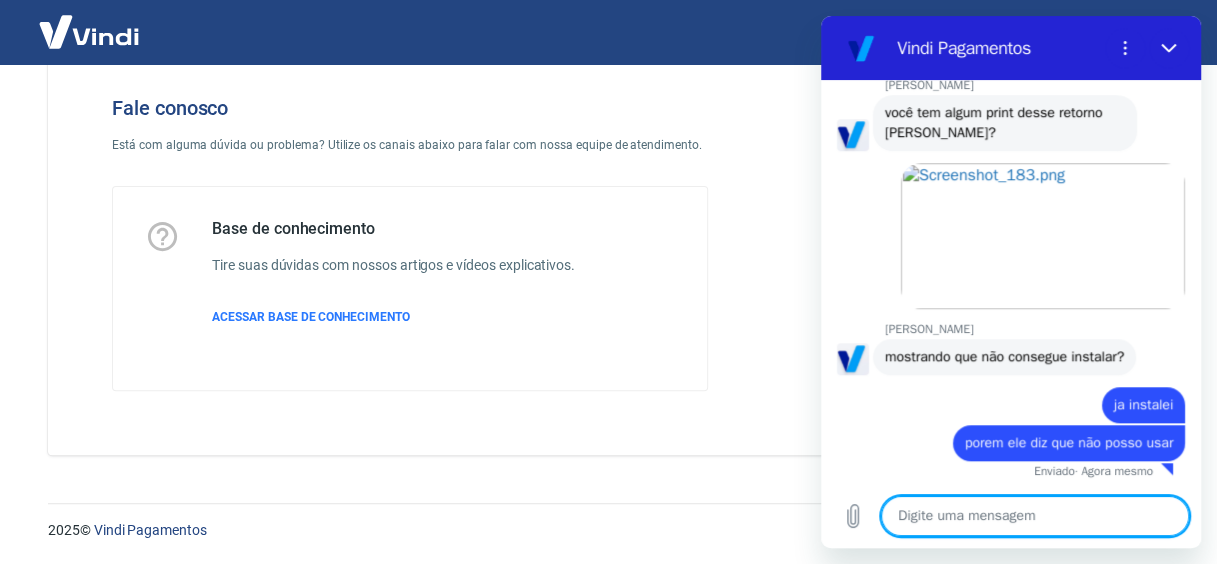 scroll, scrollTop: 719, scrollLeft: 0, axis: vertical 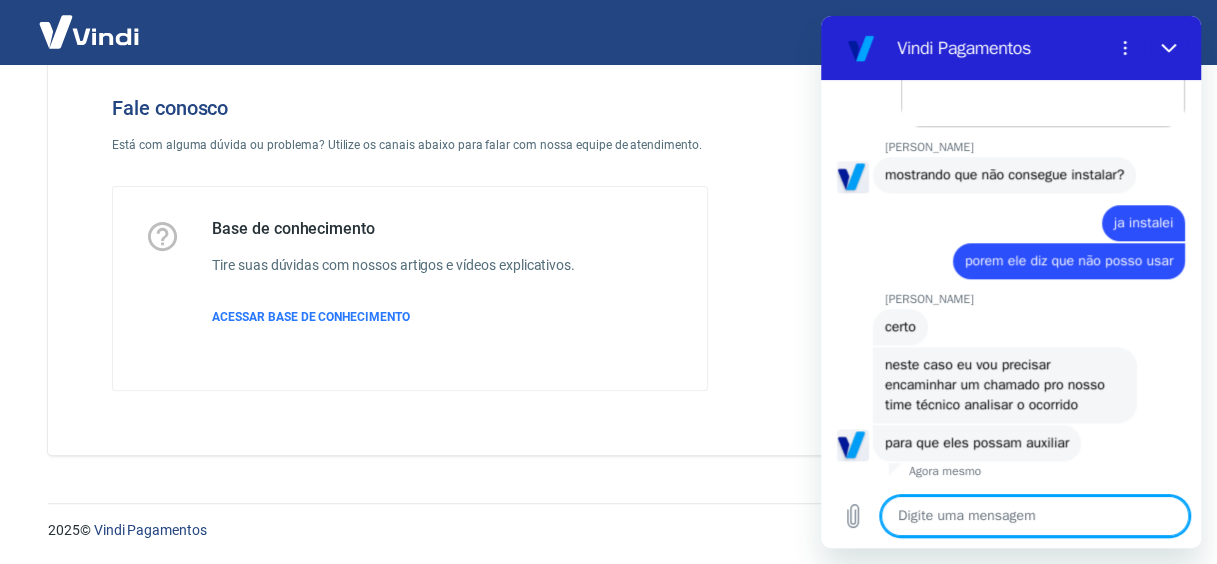 click at bounding box center (1035, 516) 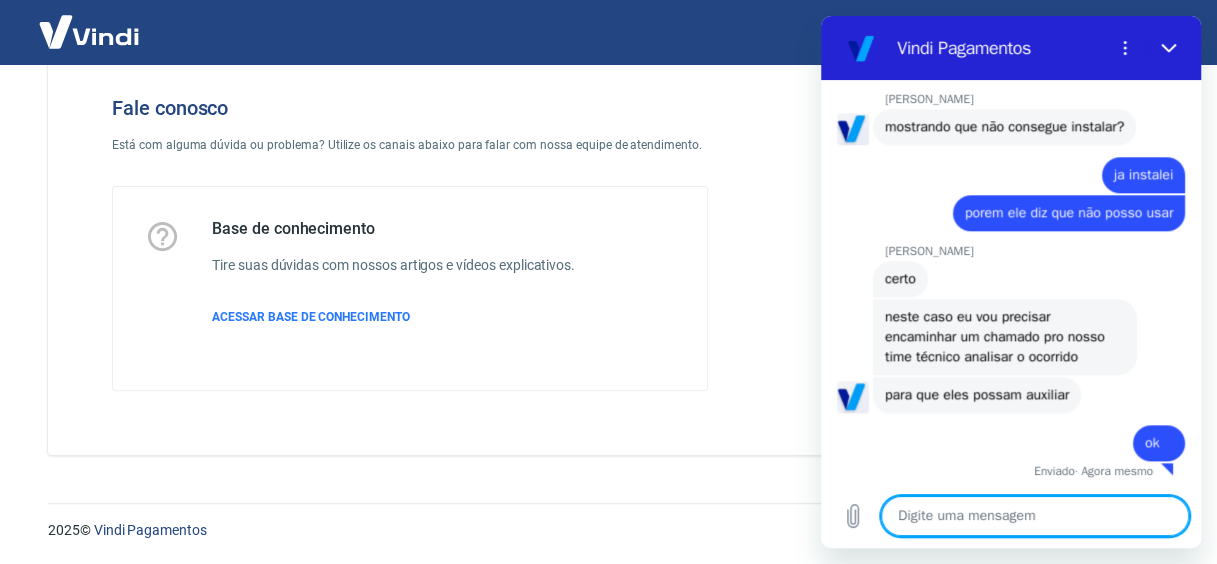 scroll, scrollTop: 949, scrollLeft: 0, axis: vertical 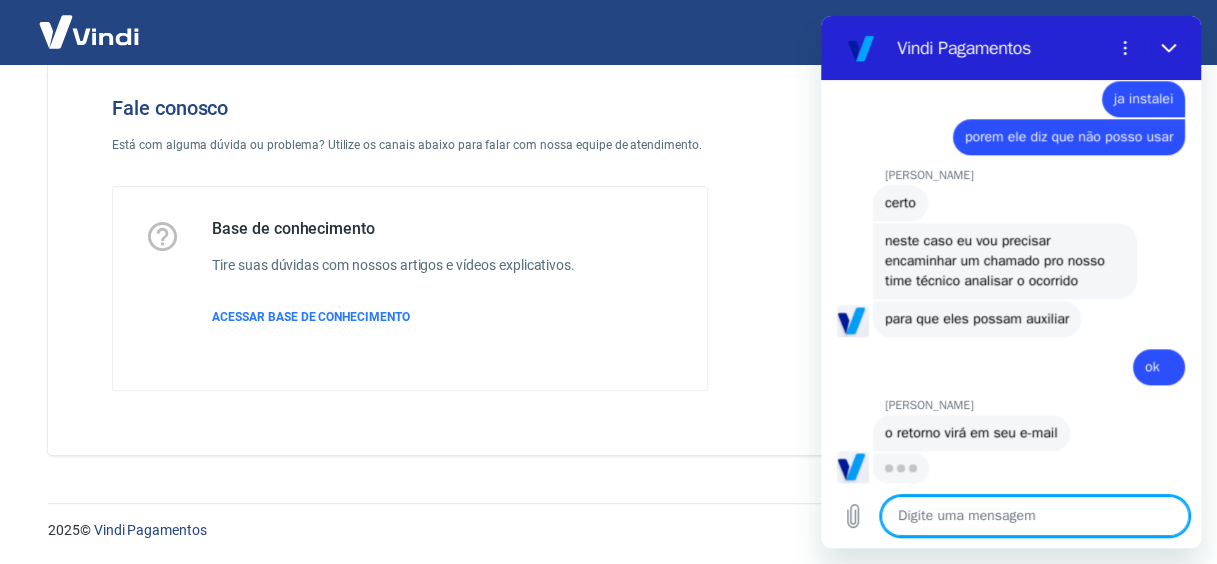 click at bounding box center (1035, 516) 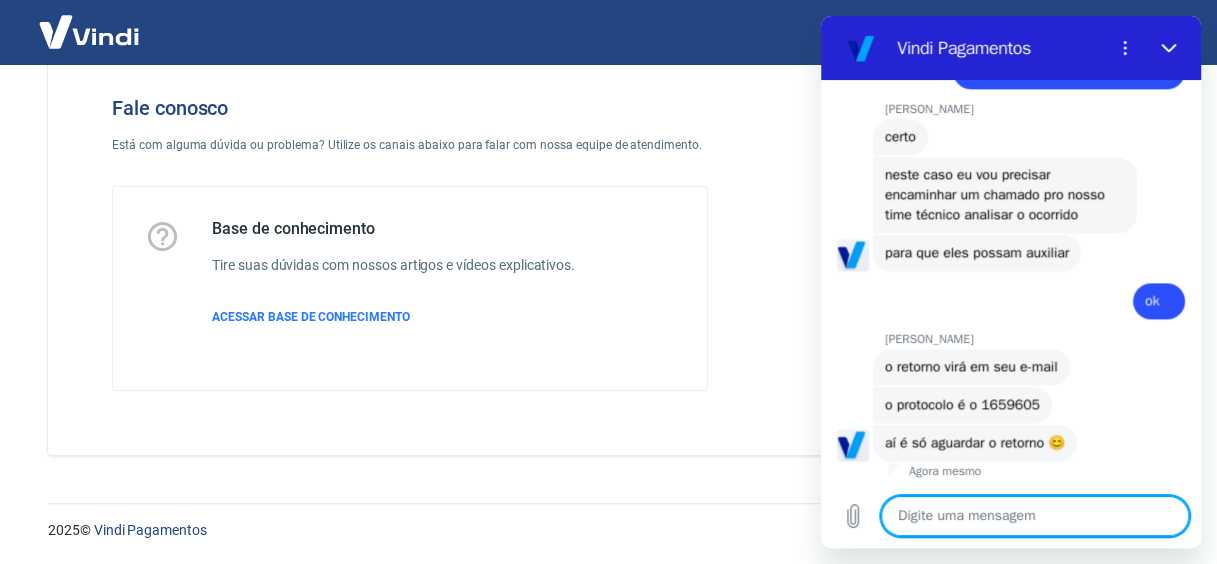 scroll, scrollTop: 1091, scrollLeft: 0, axis: vertical 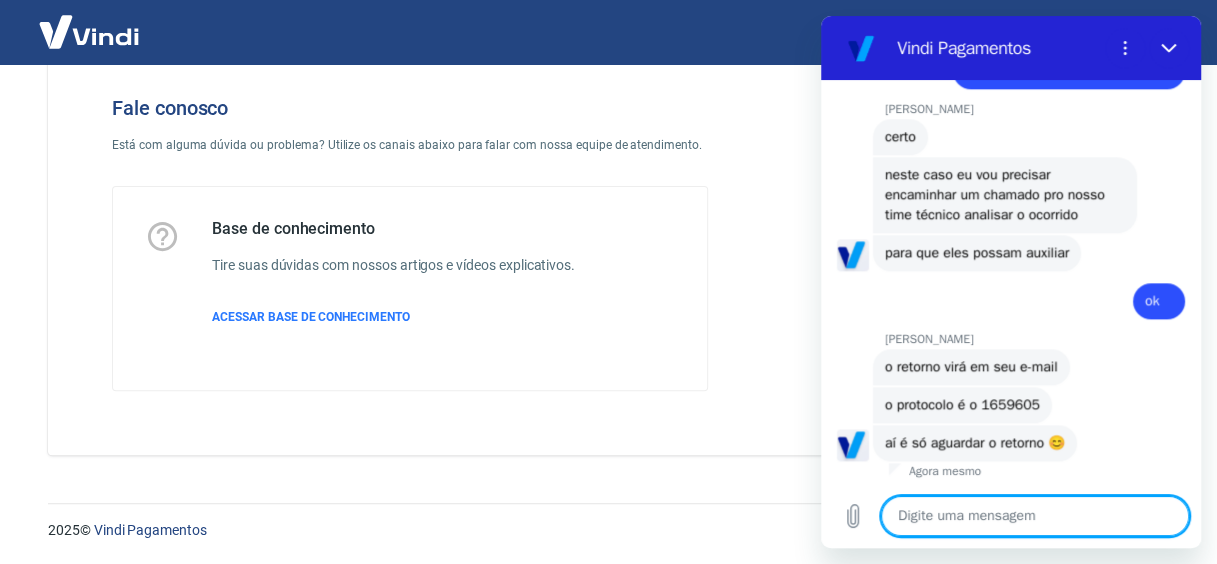click at bounding box center [1035, 516] 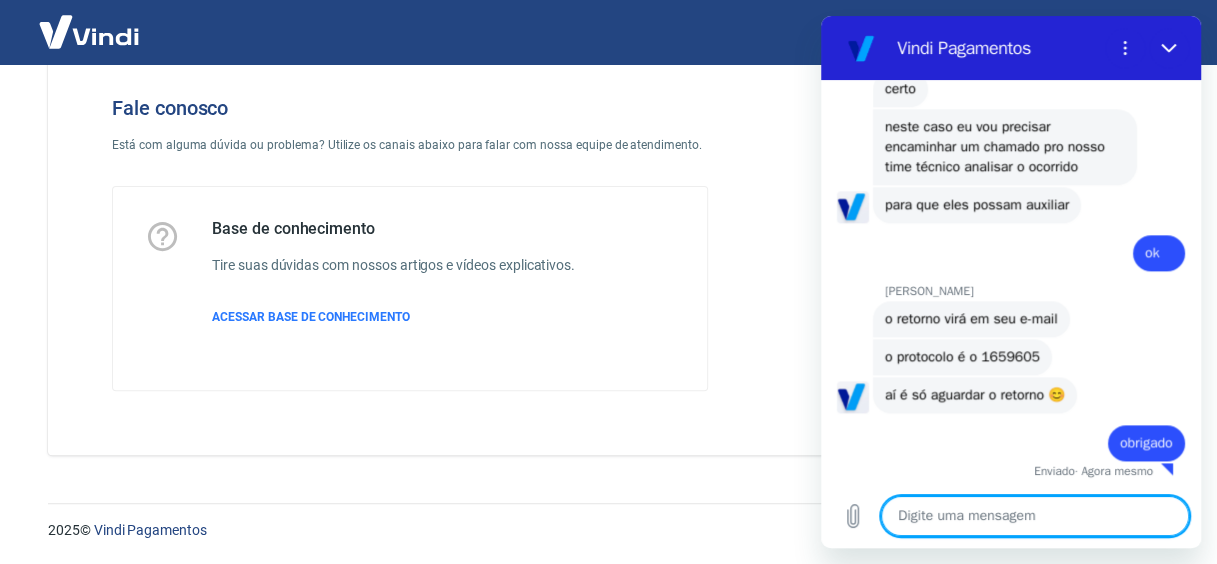 scroll, scrollTop: 1139, scrollLeft: 0, axis: vertical 